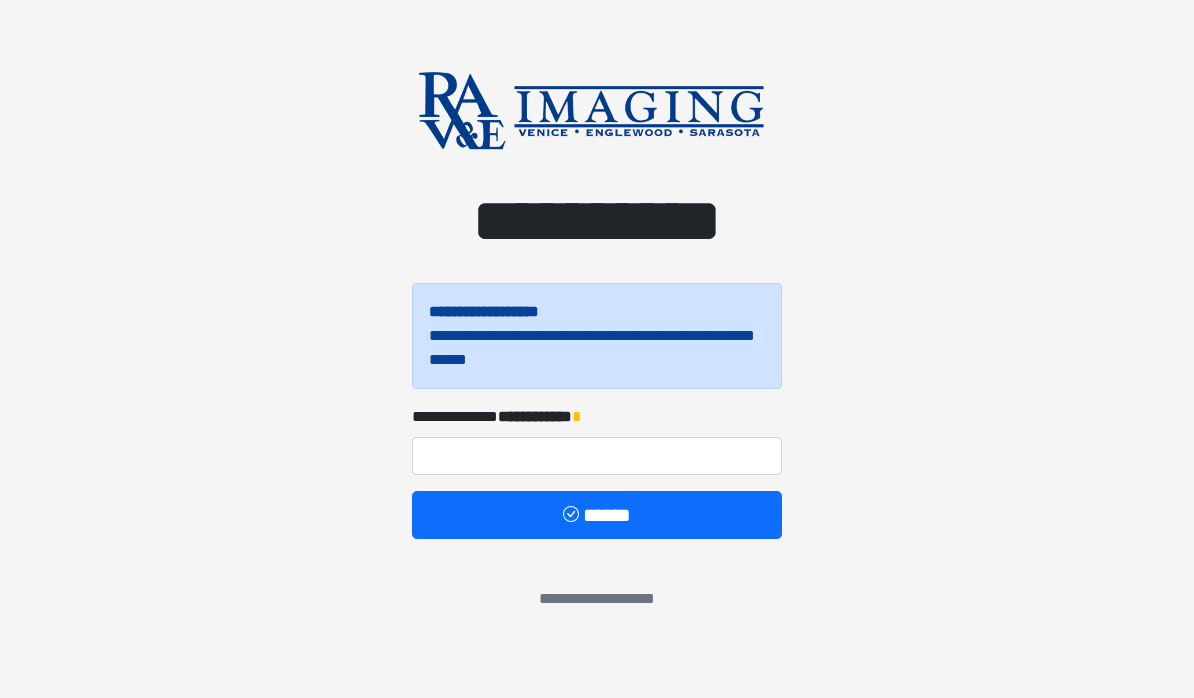 scroll, scrollTop: 0, scrollLeft: 0, axis: both 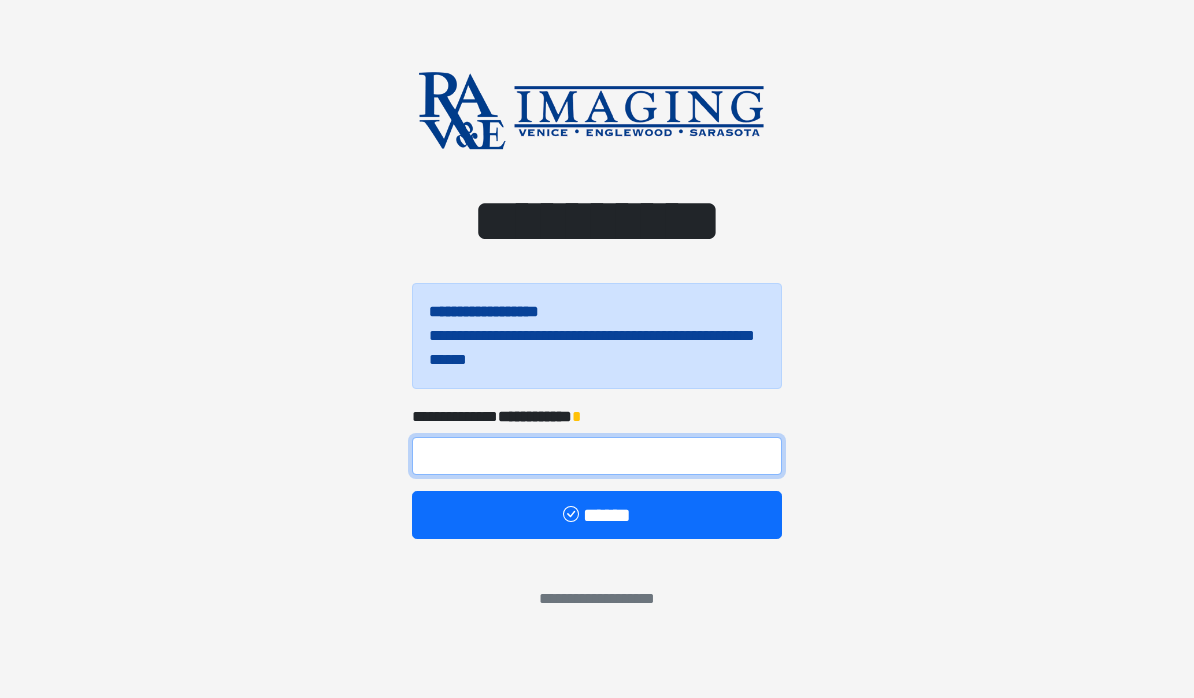 click at bounding box center (597, 456) 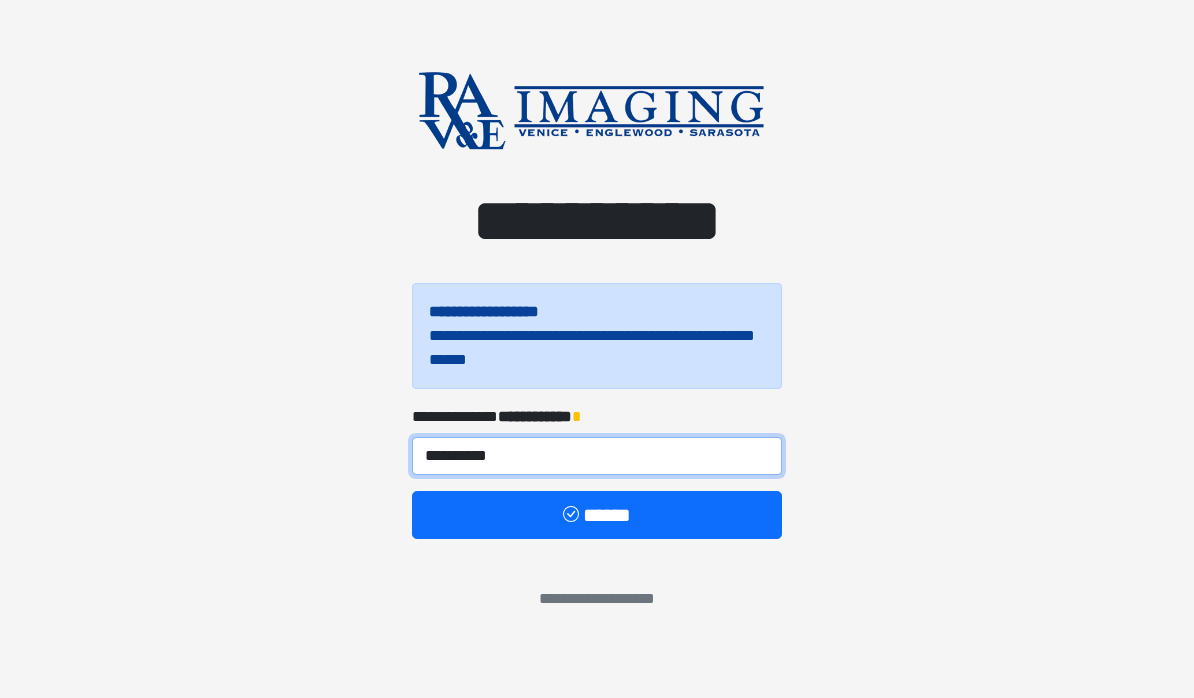type on "**********" 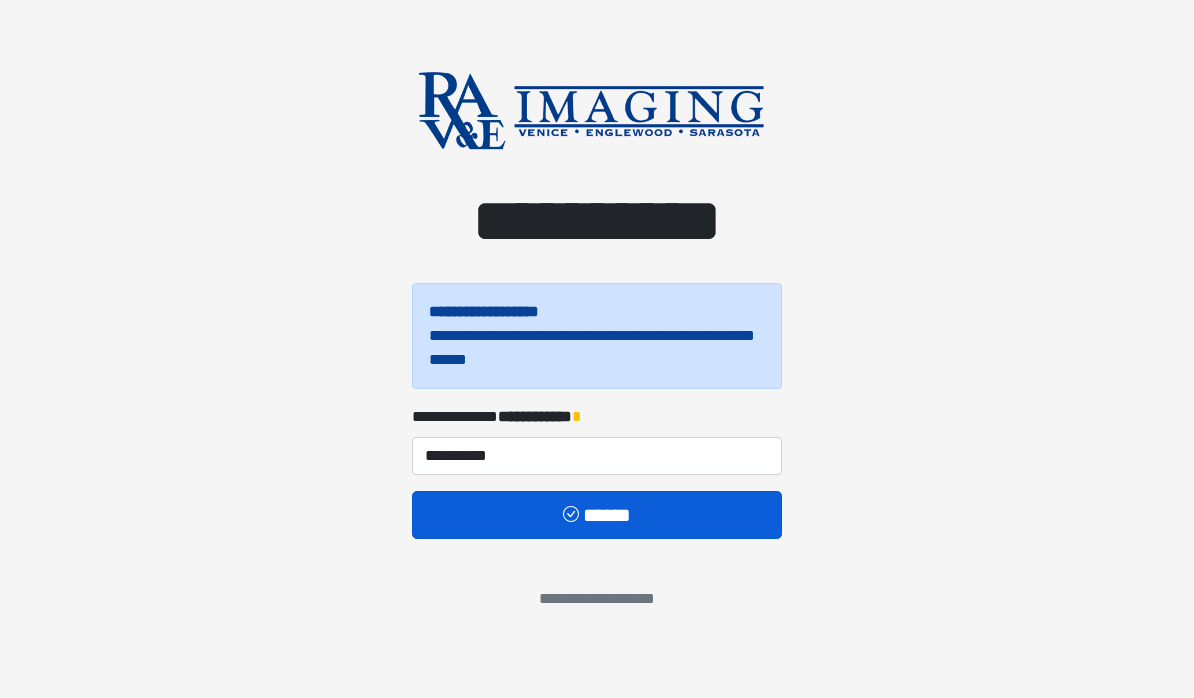 type 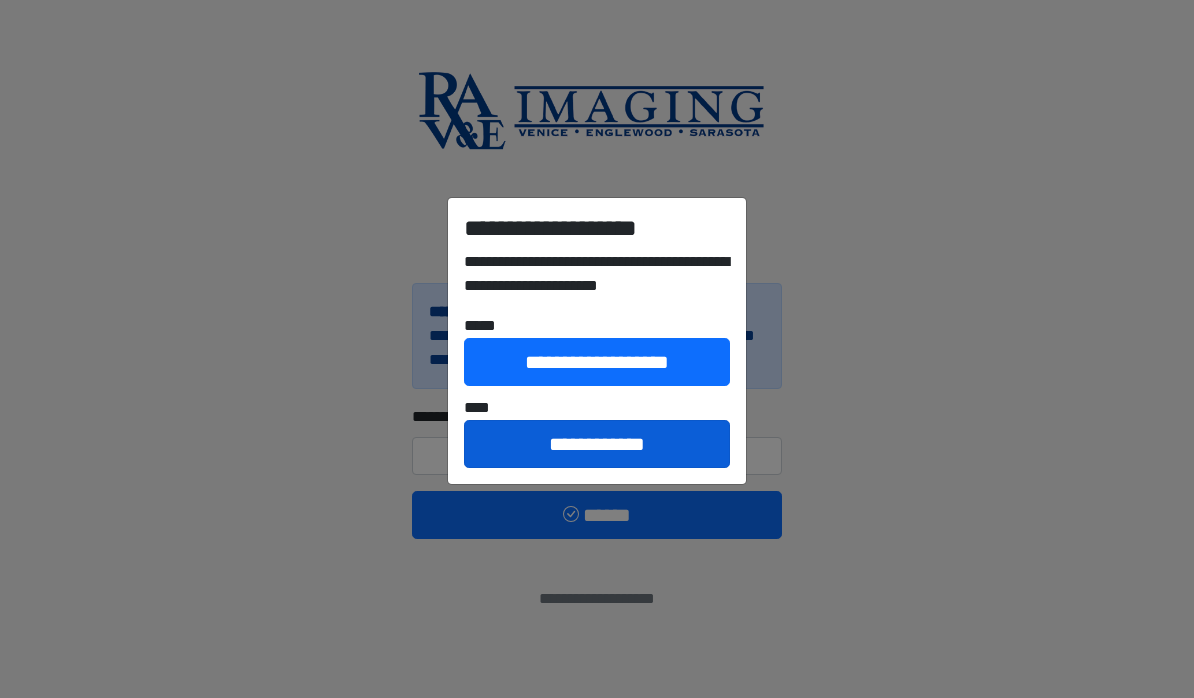 click on "**********" at bounding box center [597, 444] 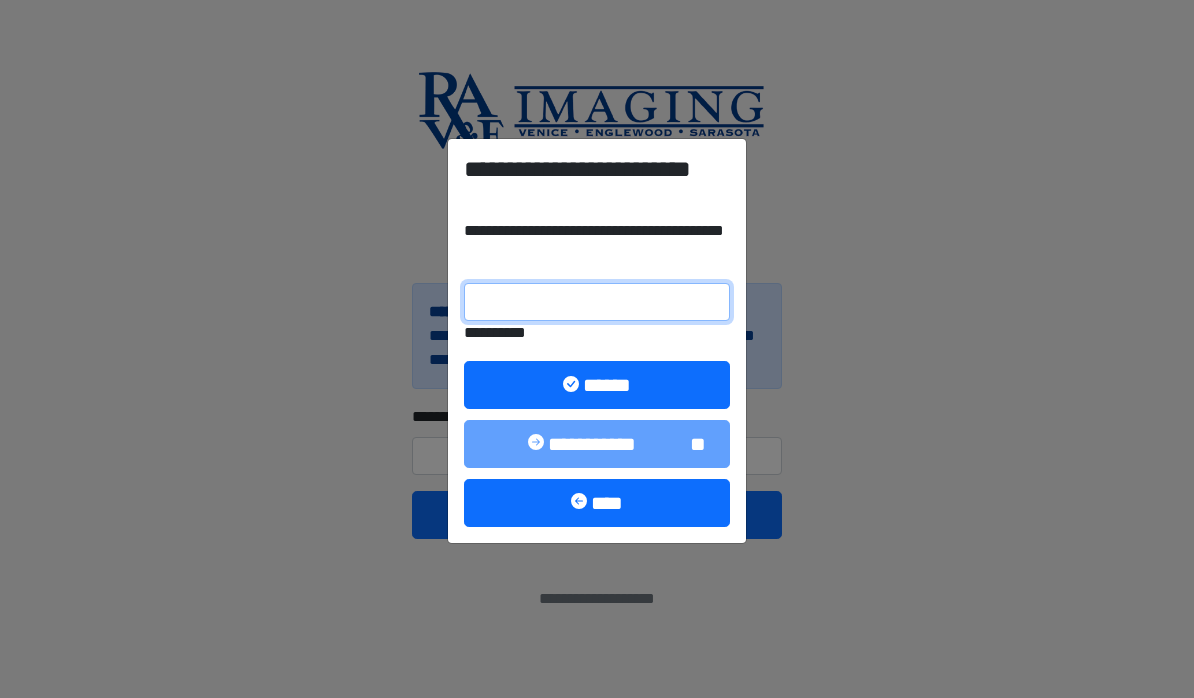 click on "**********" at bounding box center (597, 302) 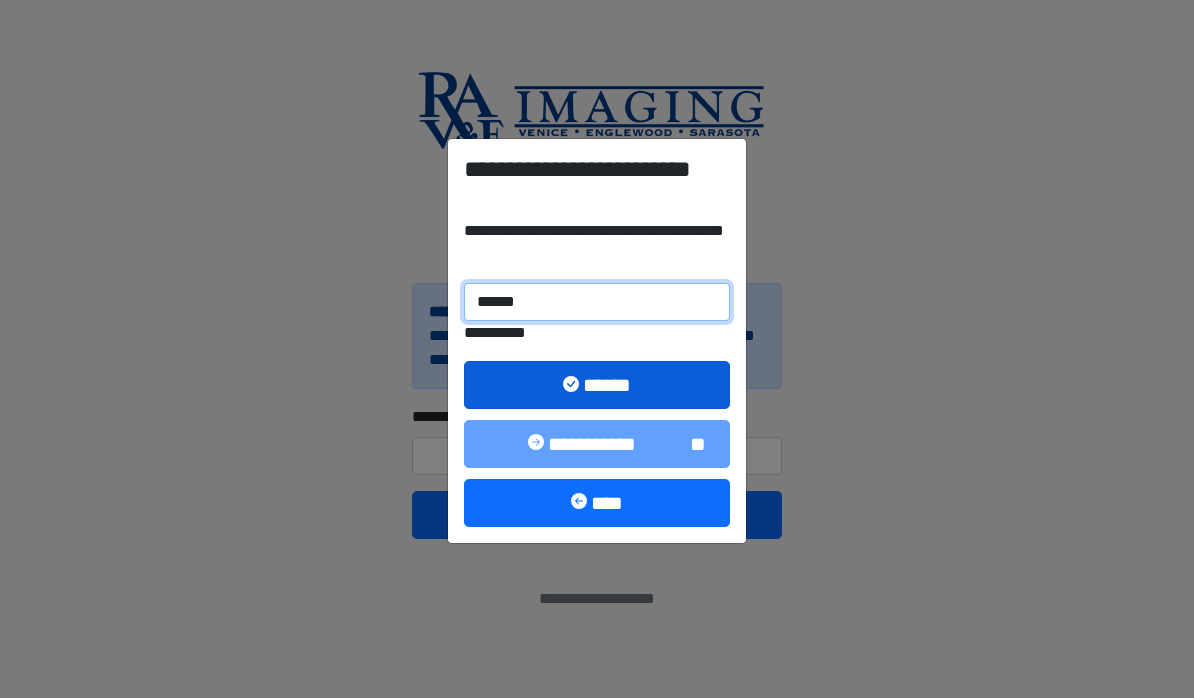 type on "******" 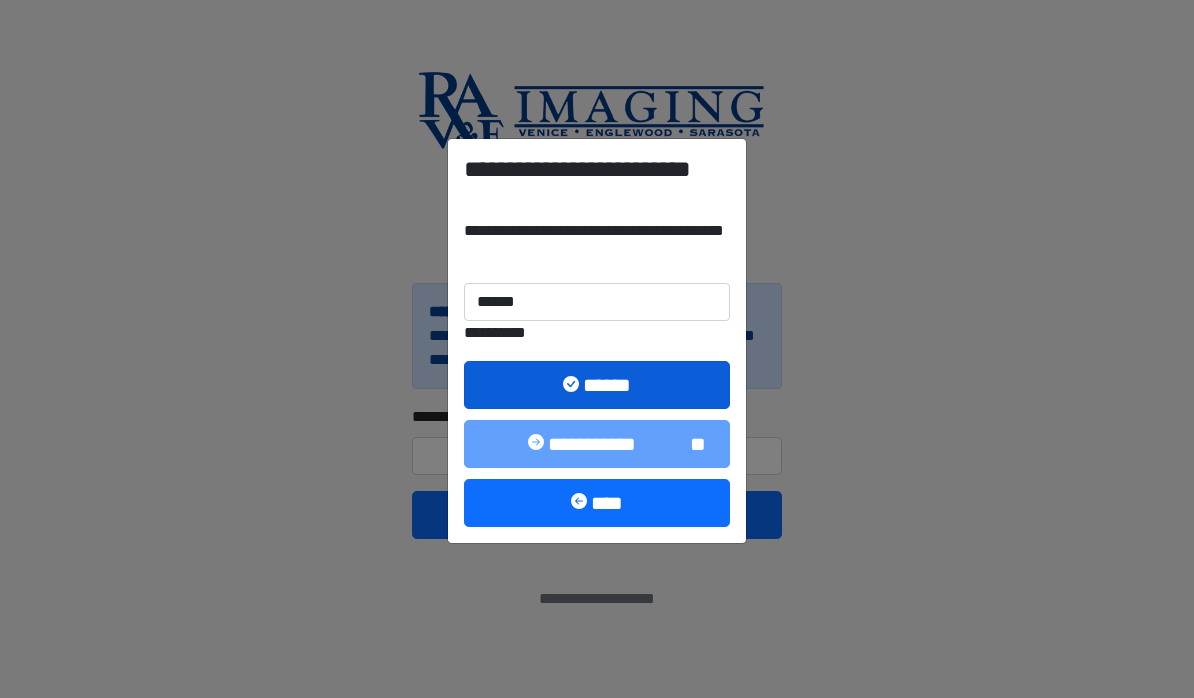 click on "******" at bounding box center (597, 385) 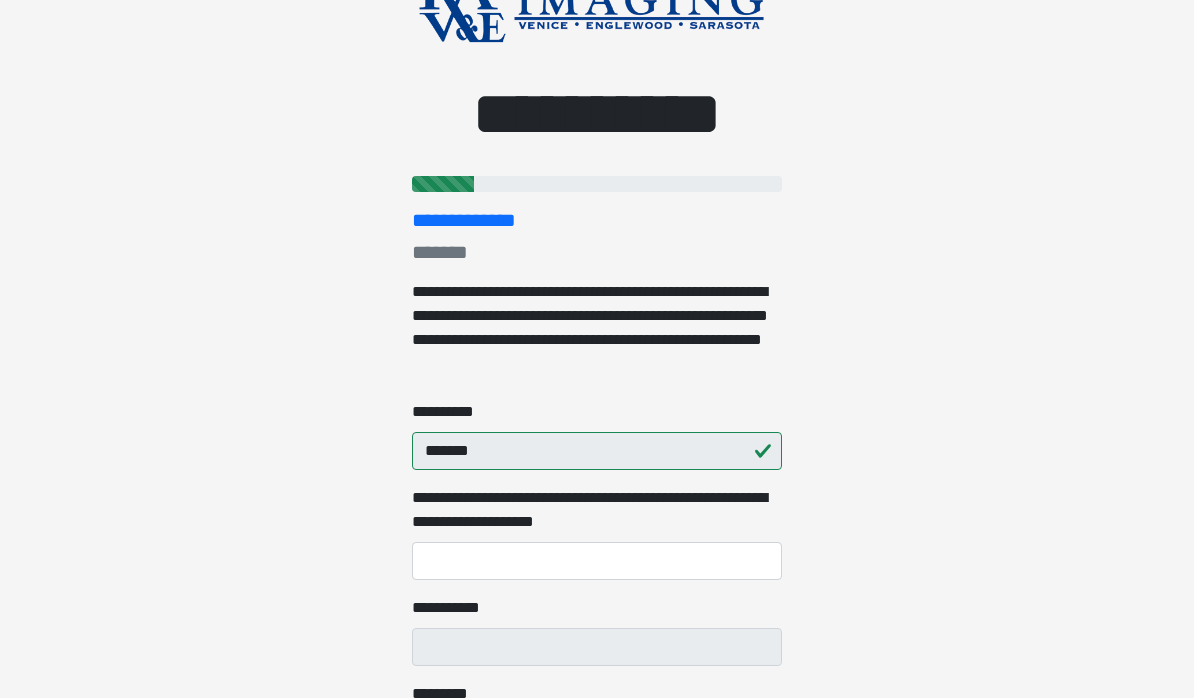 scroll, scrollTop: 92, scrollLeft: 0, axis: vertical 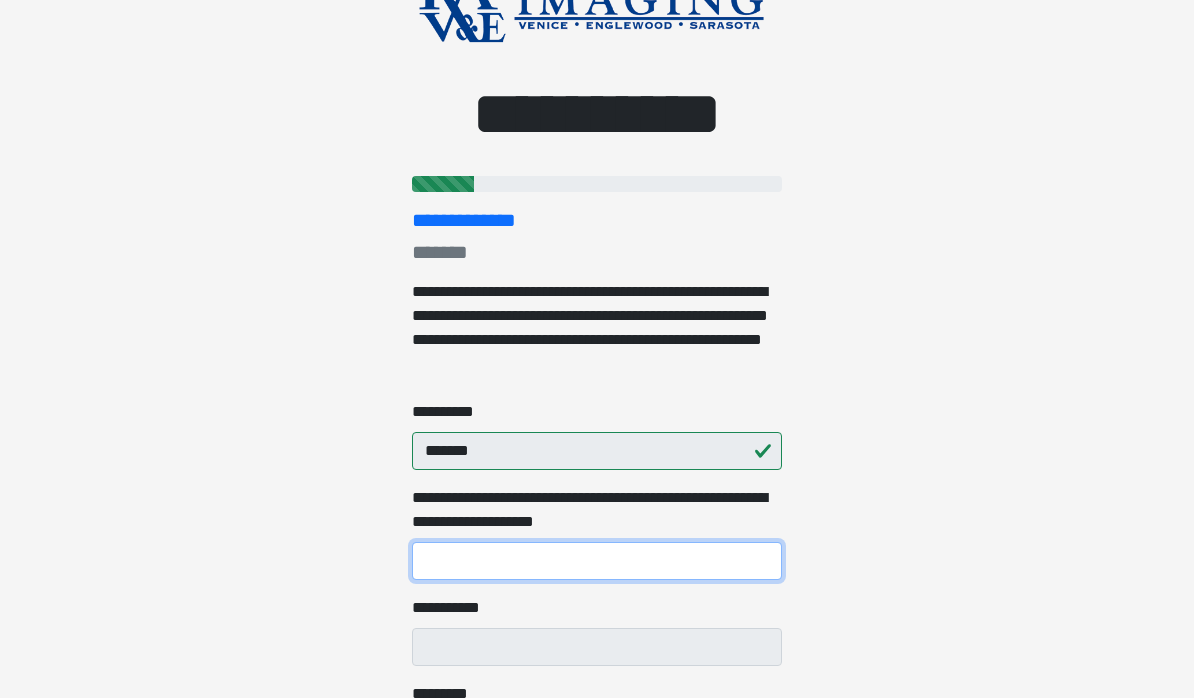 click on "**********" at bounding box center [597, 561] 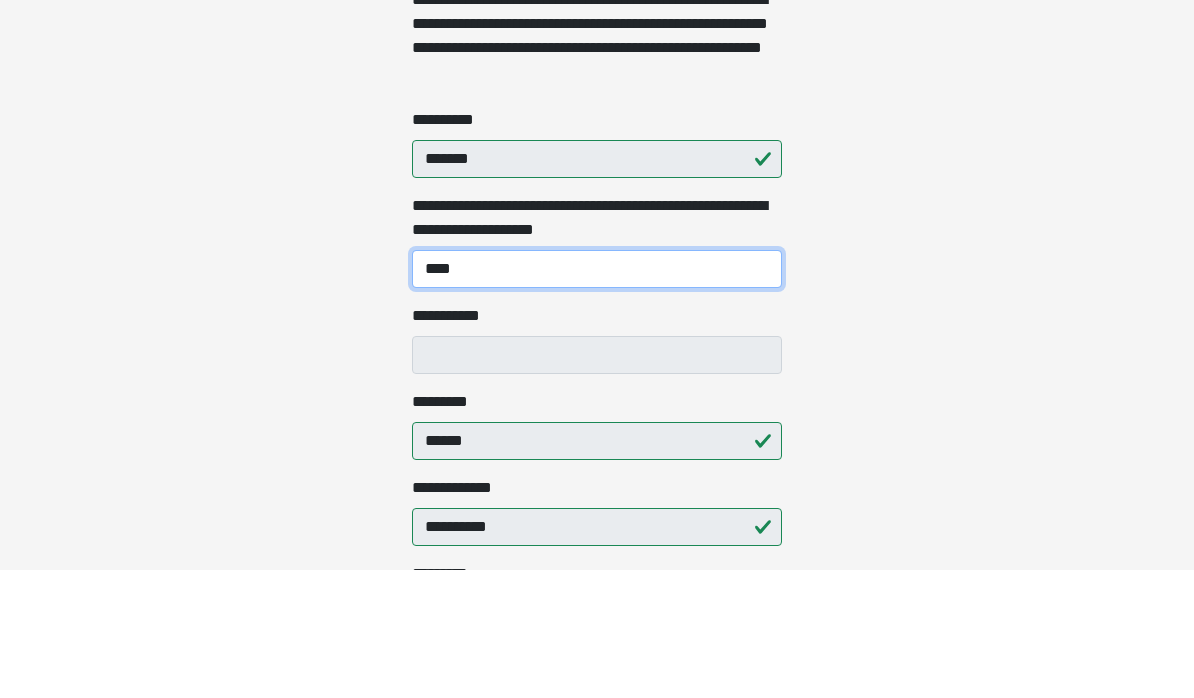 scroll, scrollTop: 268, scrollLeft: 0, axis: vertical 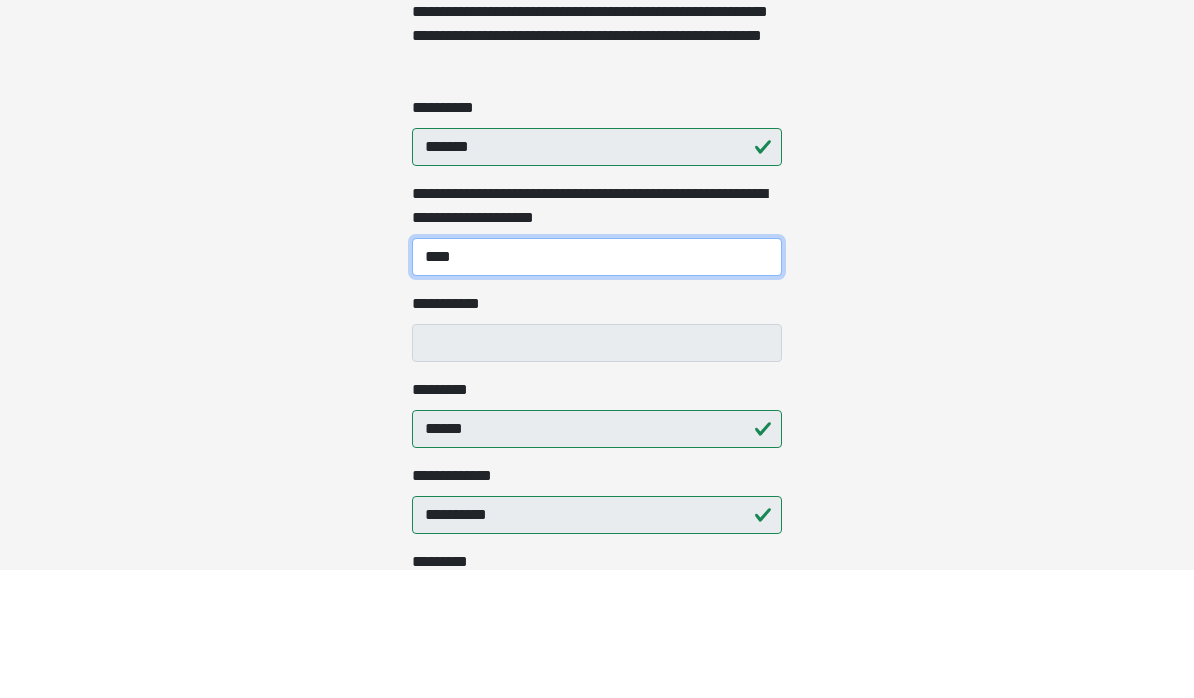 type on "****" 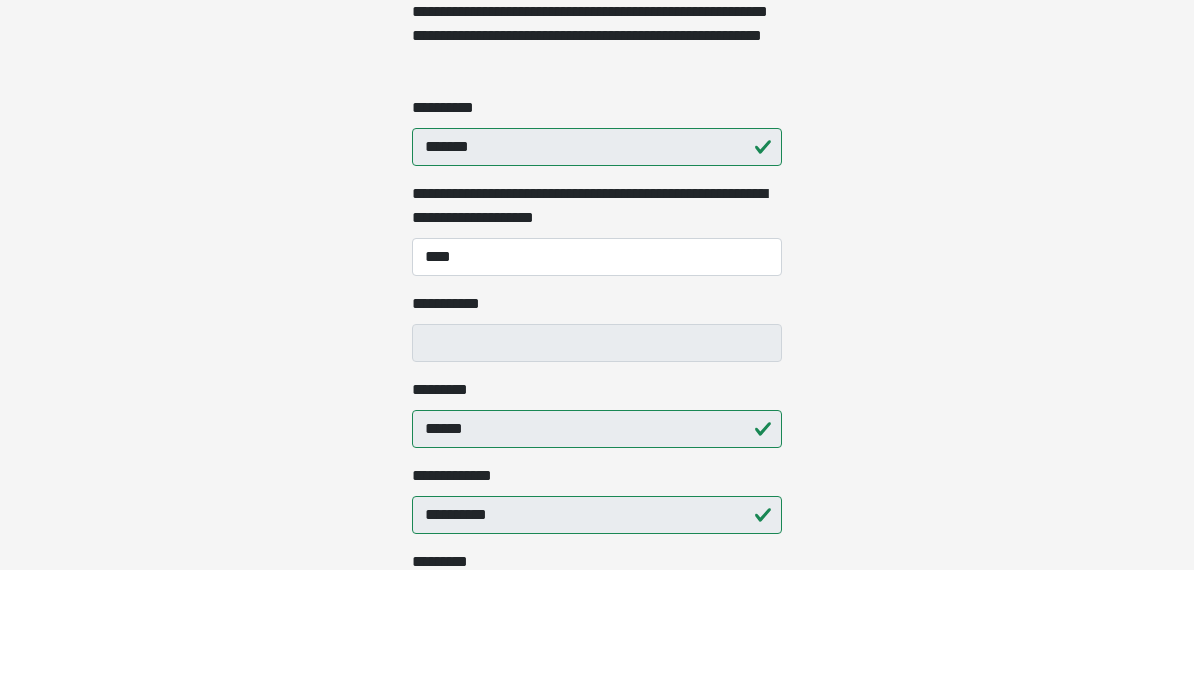 click on "**********" at bounding box center [597, 471] 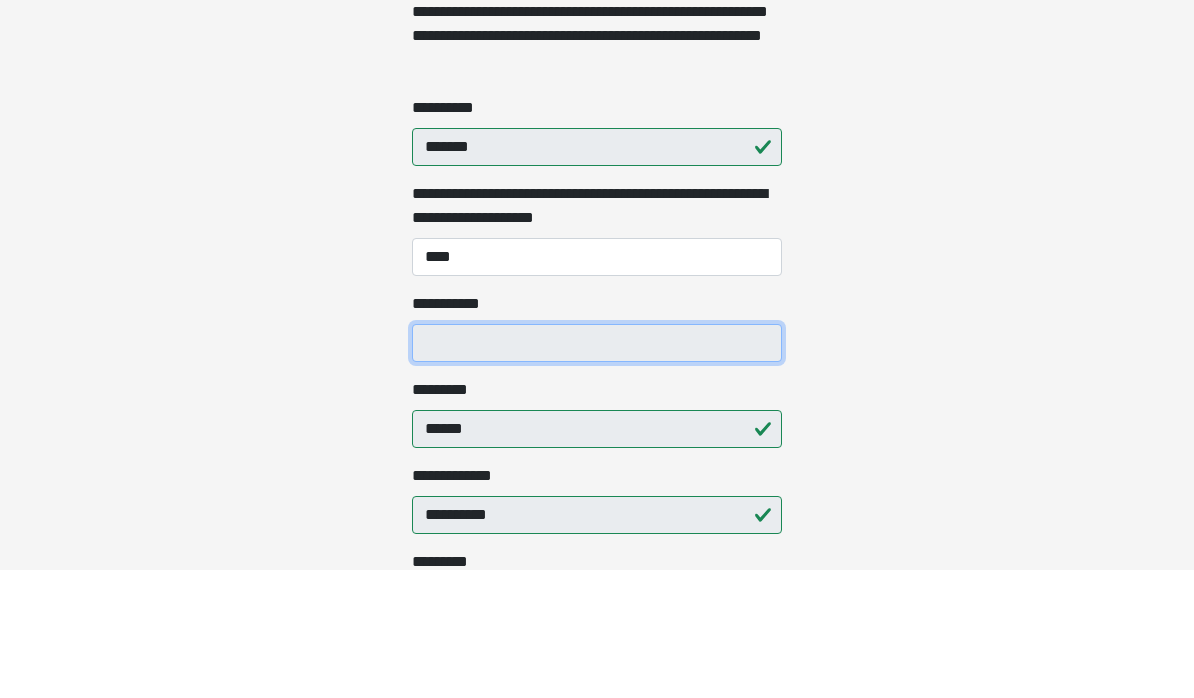 scroll, scrollTop: 396, scrollLeft: 0, axis: vertical 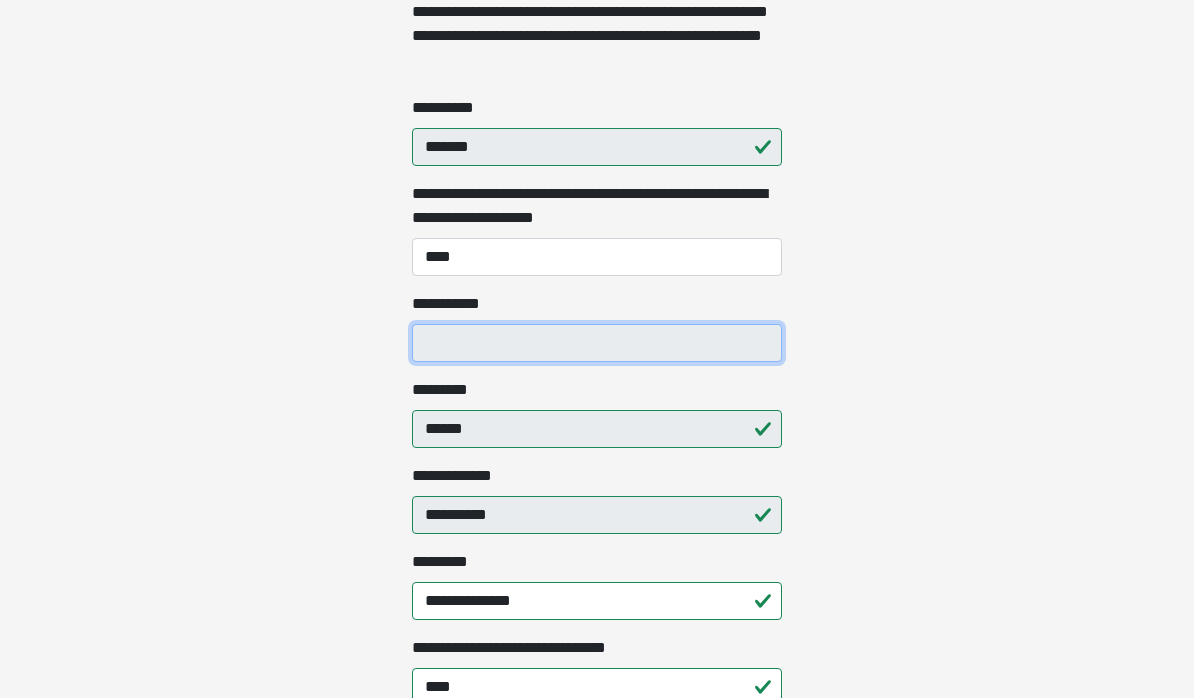 click on "**********" at bounding box center (597, 343) 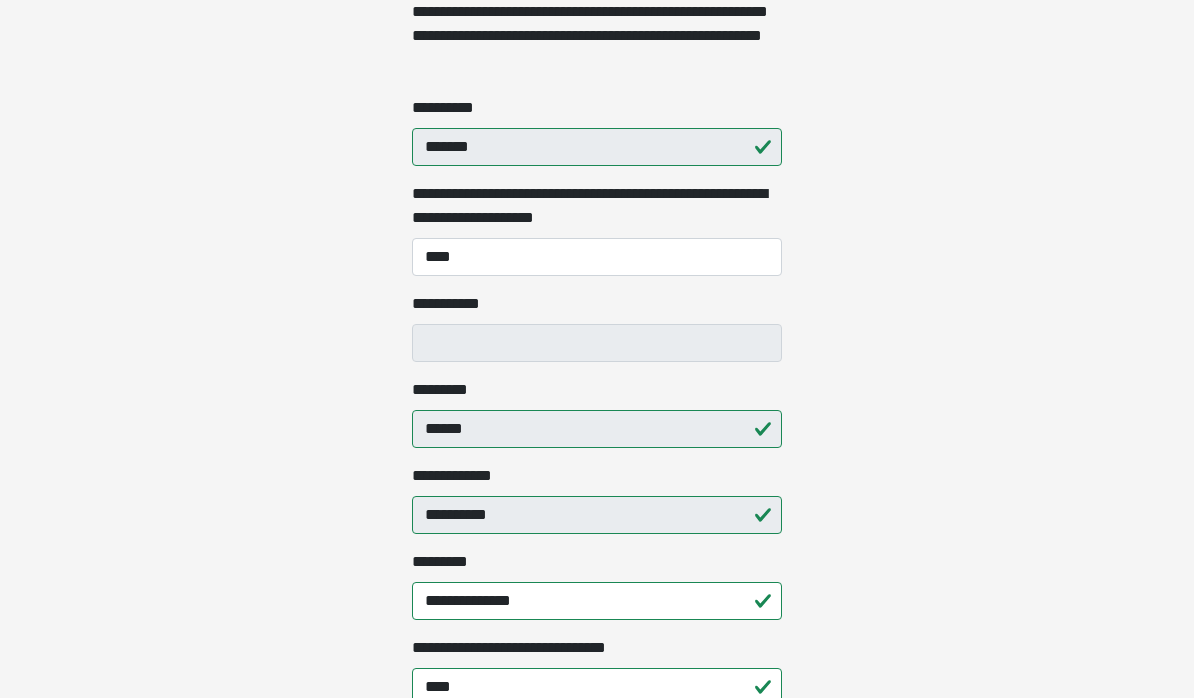 click on "**********" at bounding box center (597, -47) 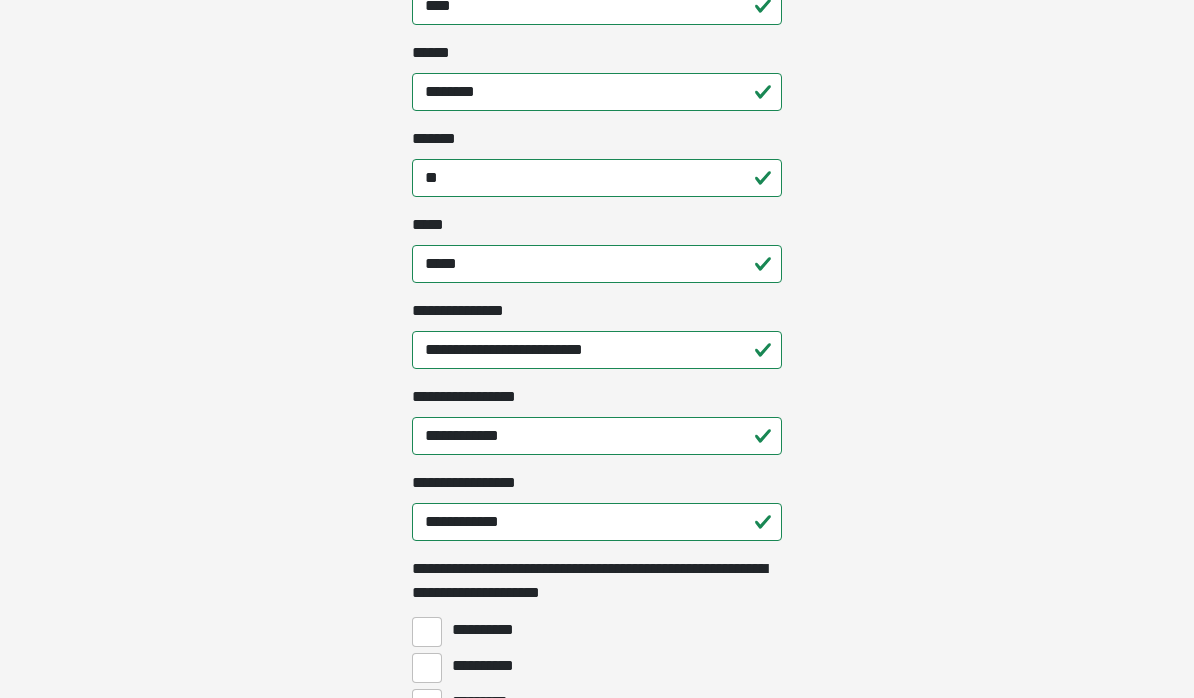 scroll, scrollTop: 1078, scrollLeft: 0, axis: vertical 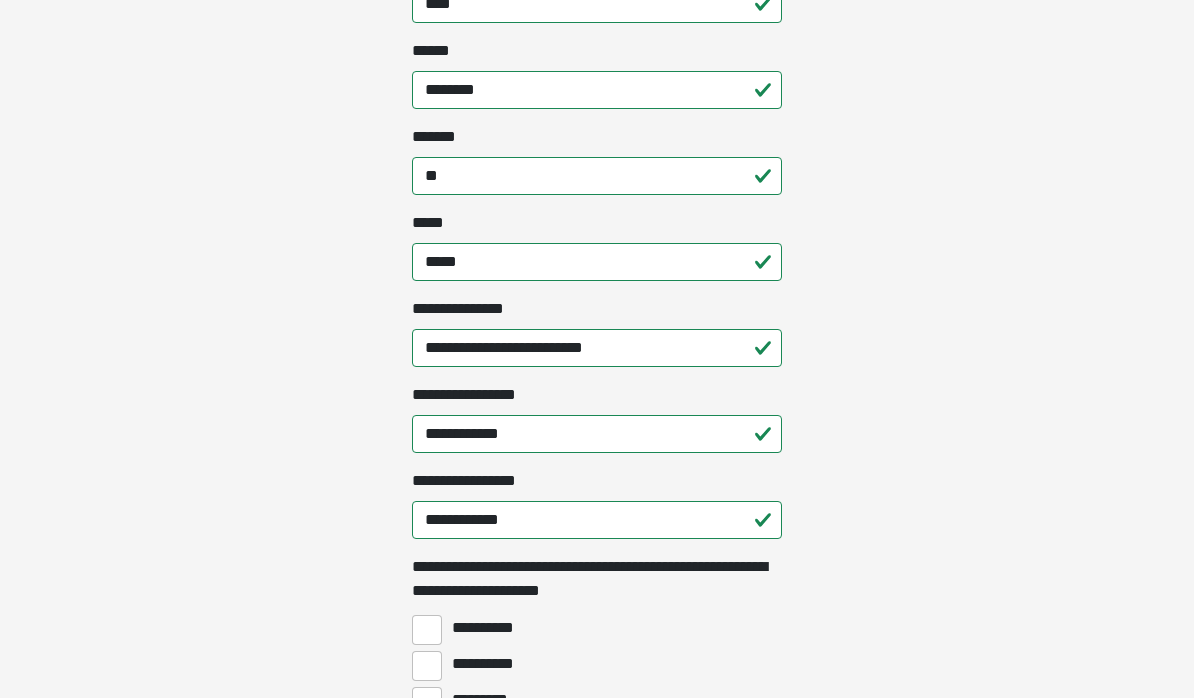 click on "**********" at bounding box center (597, 349) 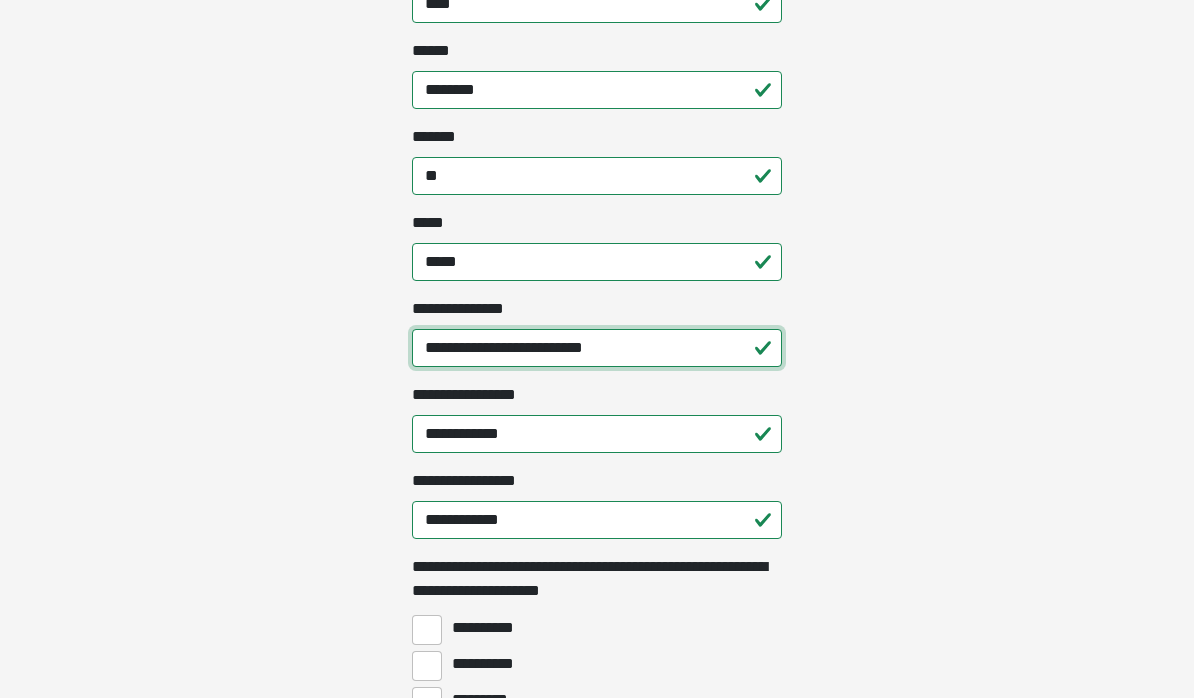 scroll, scrollTop: 1078, scrollLeft: 0, axis: vertical 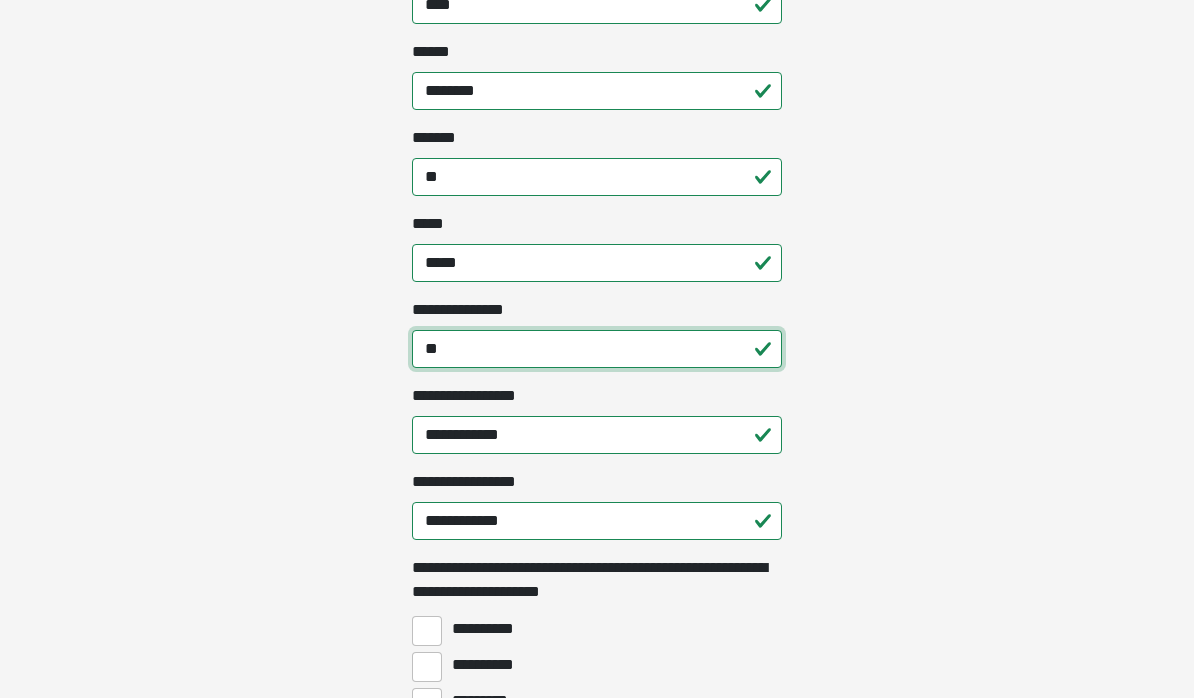type on "*" 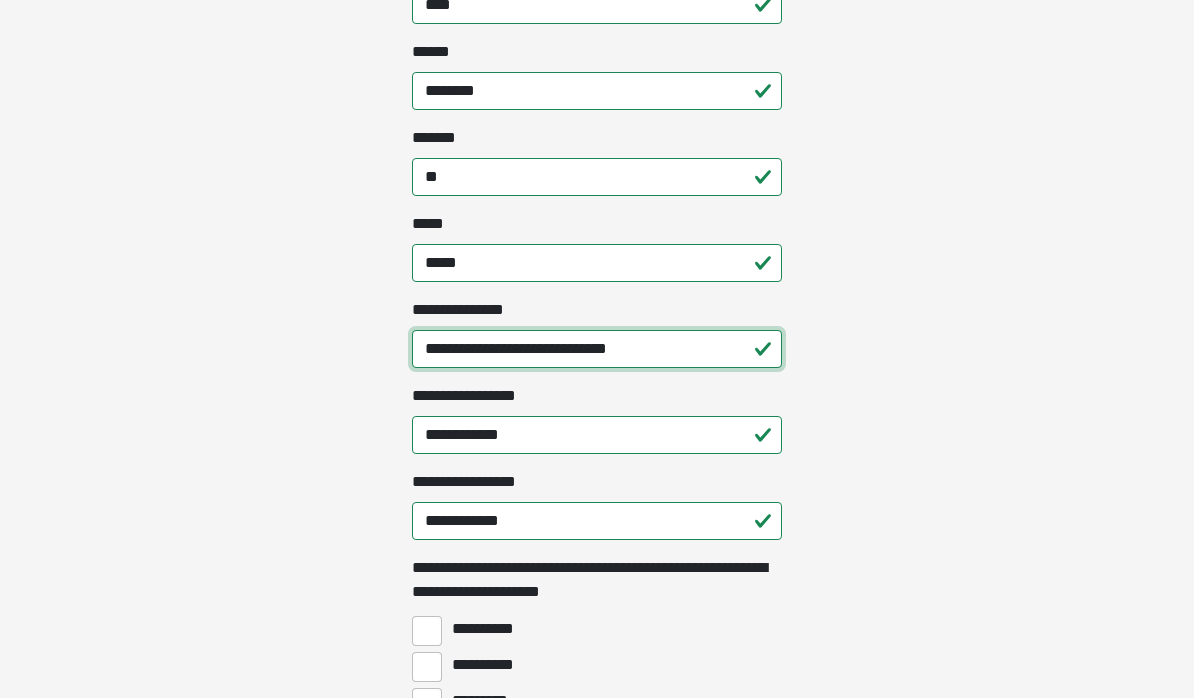 type on "**********" 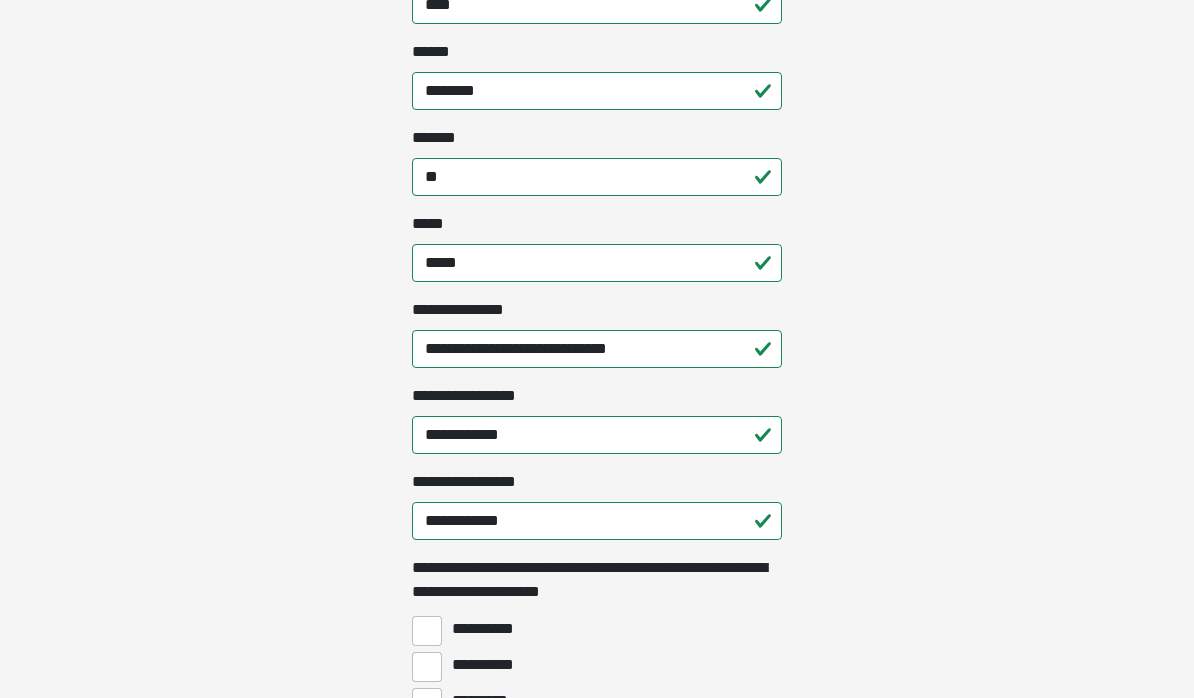click on "**********" at bounding box center [427, 631] 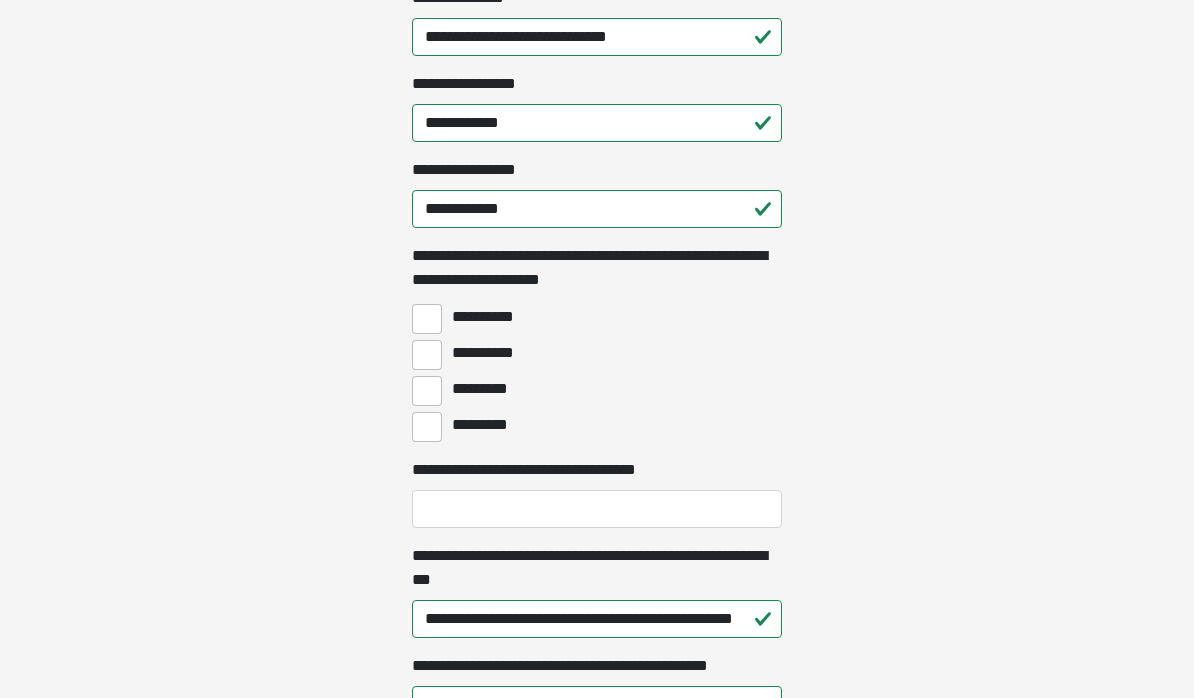 scroll, scrollTop: 1385, scrollLeft: 0, axis: vertical 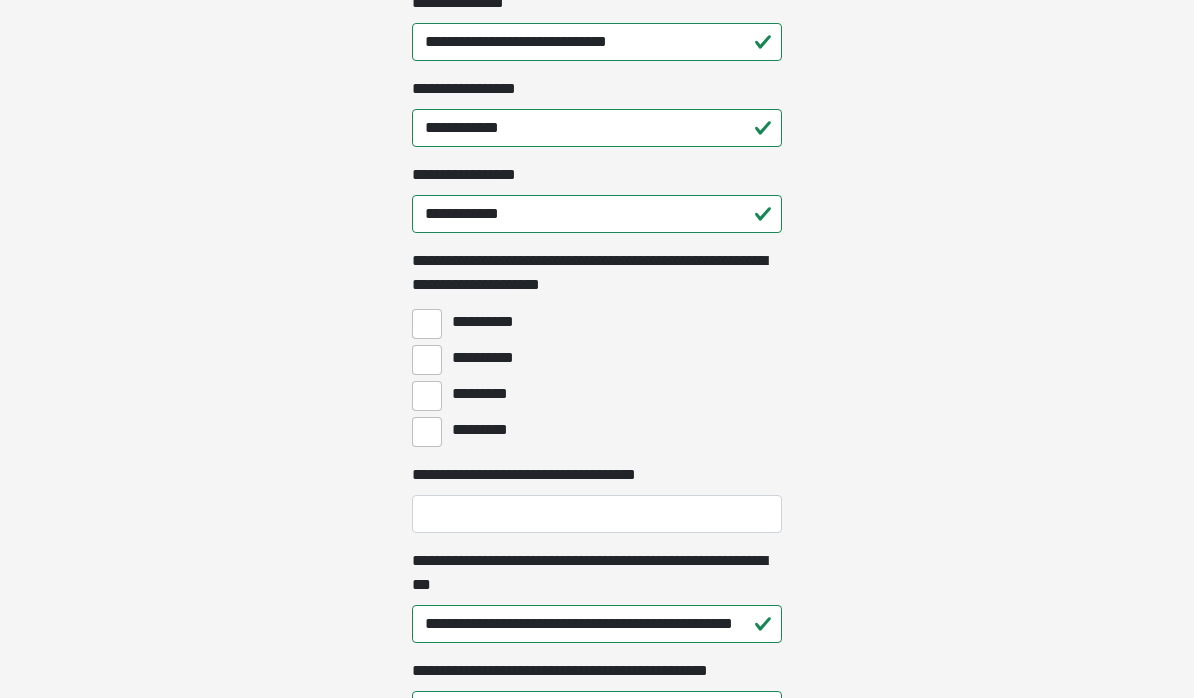 click on "**********" at bounding box center [427, 360] 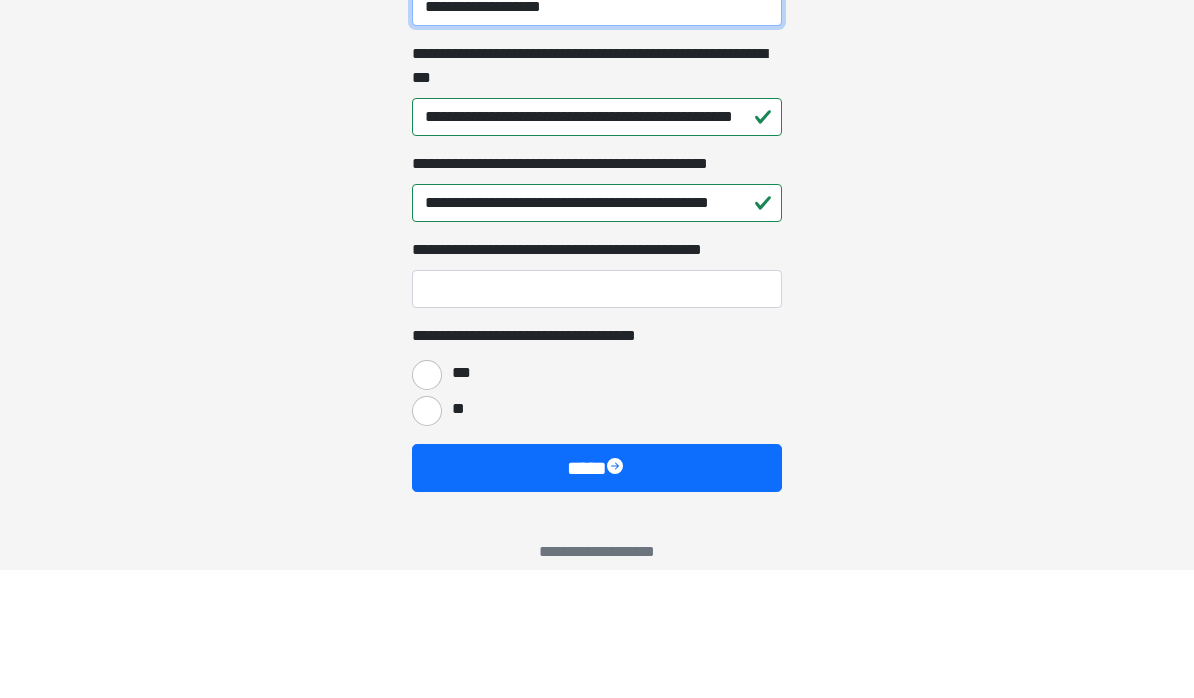 scroll, scrollTop: 1789, scrollLeft: 0, axis: vertical 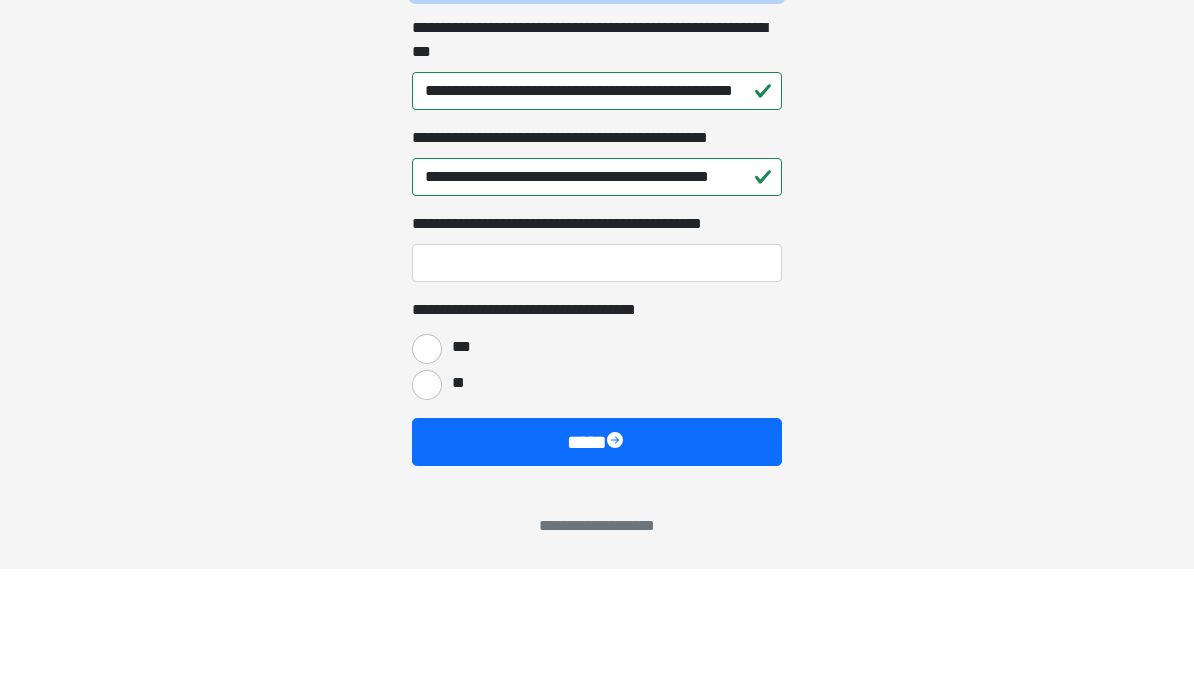 type on "**********" 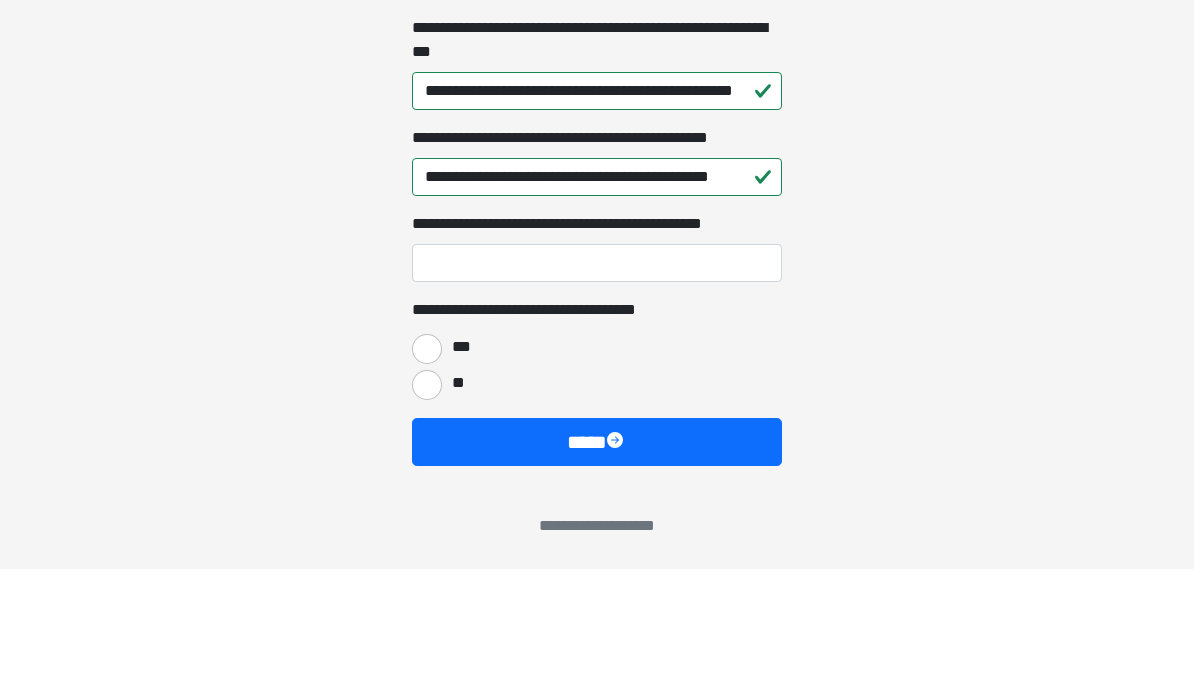 click on "***" at bounding box center (427, 478) 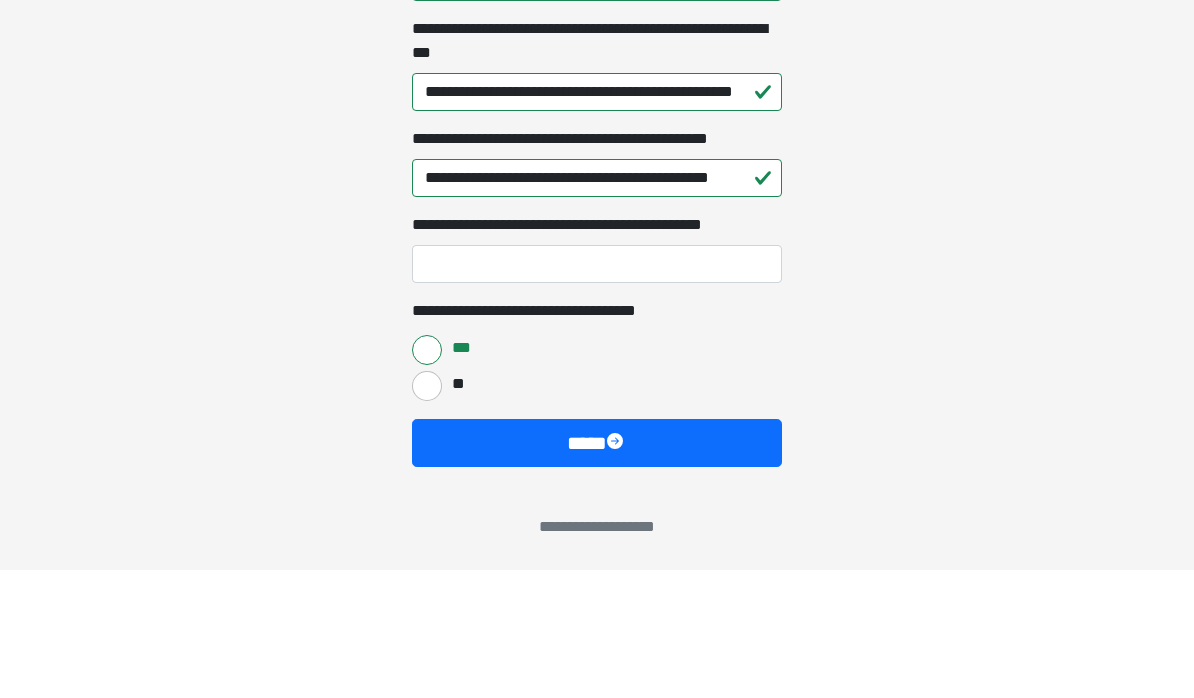 scroll, scrollTop: 1789, scrollLeft: 0, axis: vertical 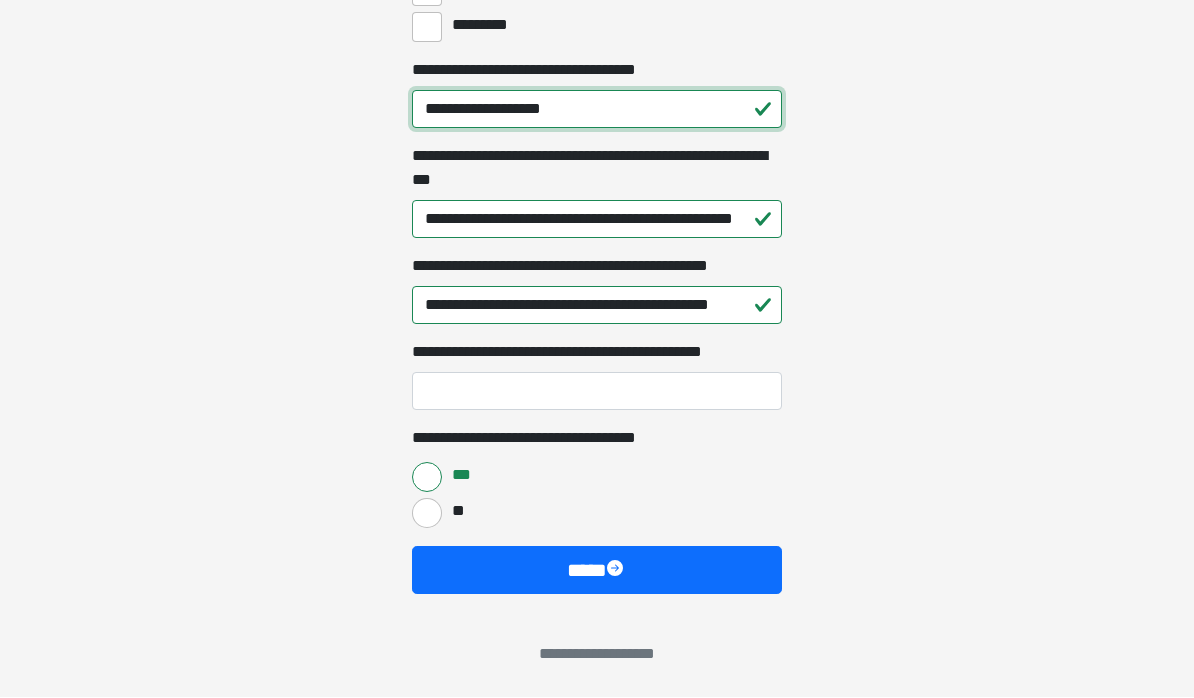 click on "**********" at bounding box center [597, 110] 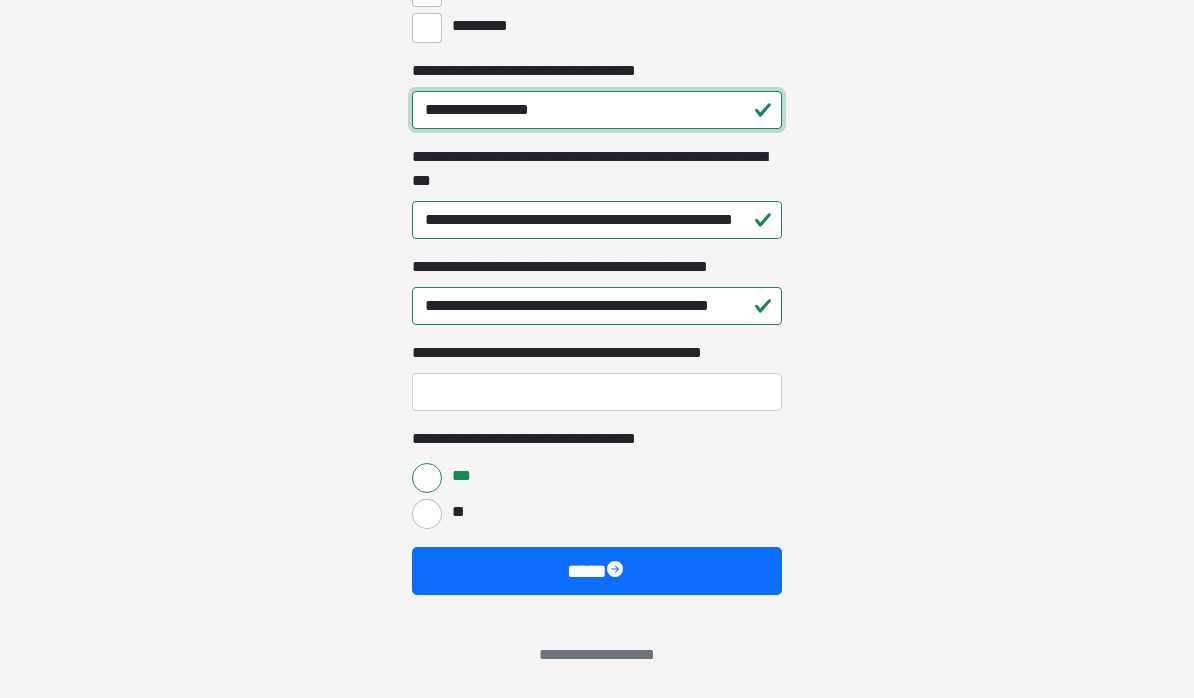 type on "**********" 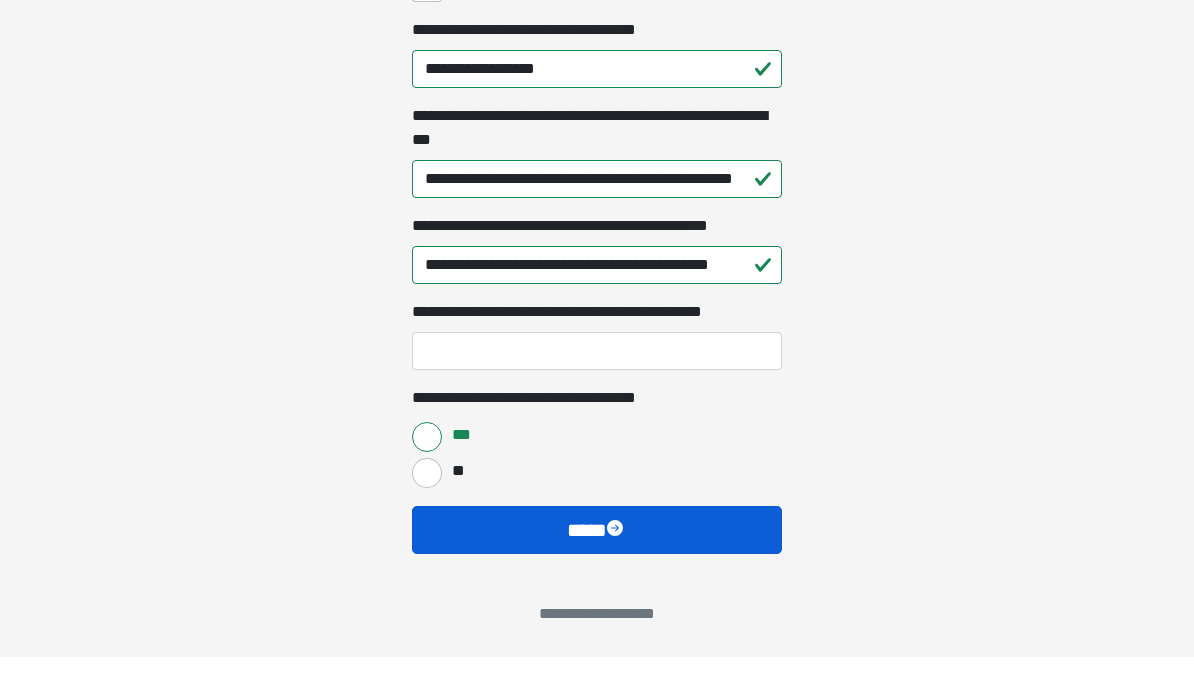 click on "****" at bounding box center [597, 571] 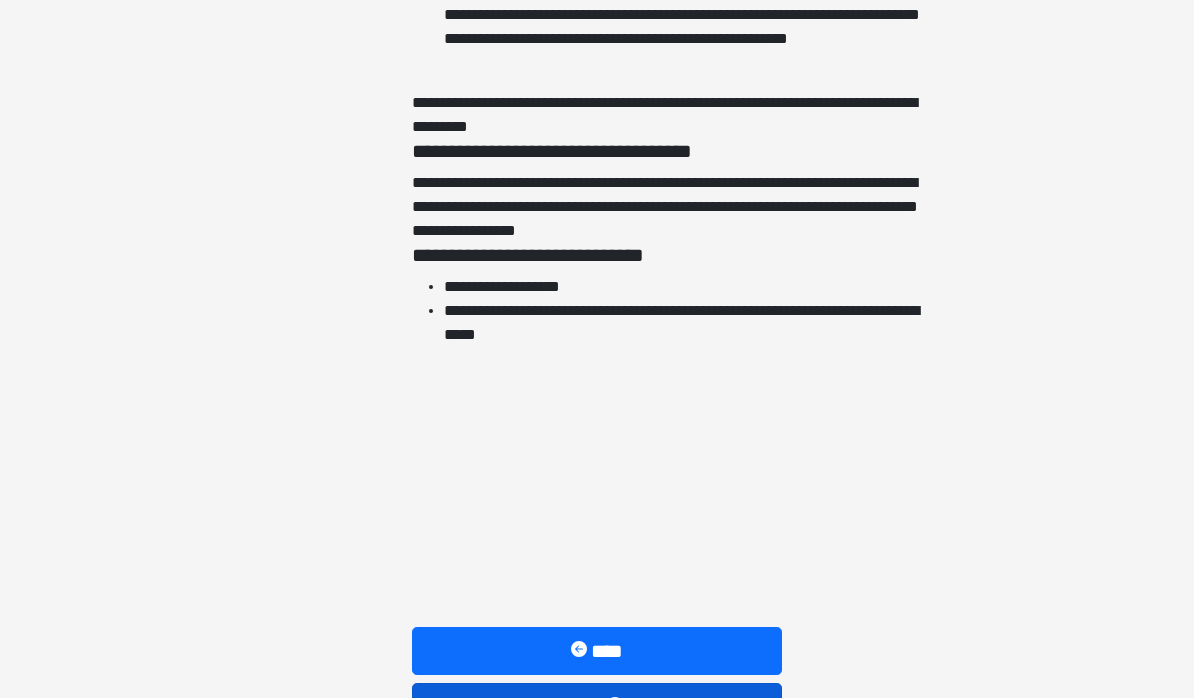 scroll, scrollTop: 4530, scrollLeft: 0, axis: vertical 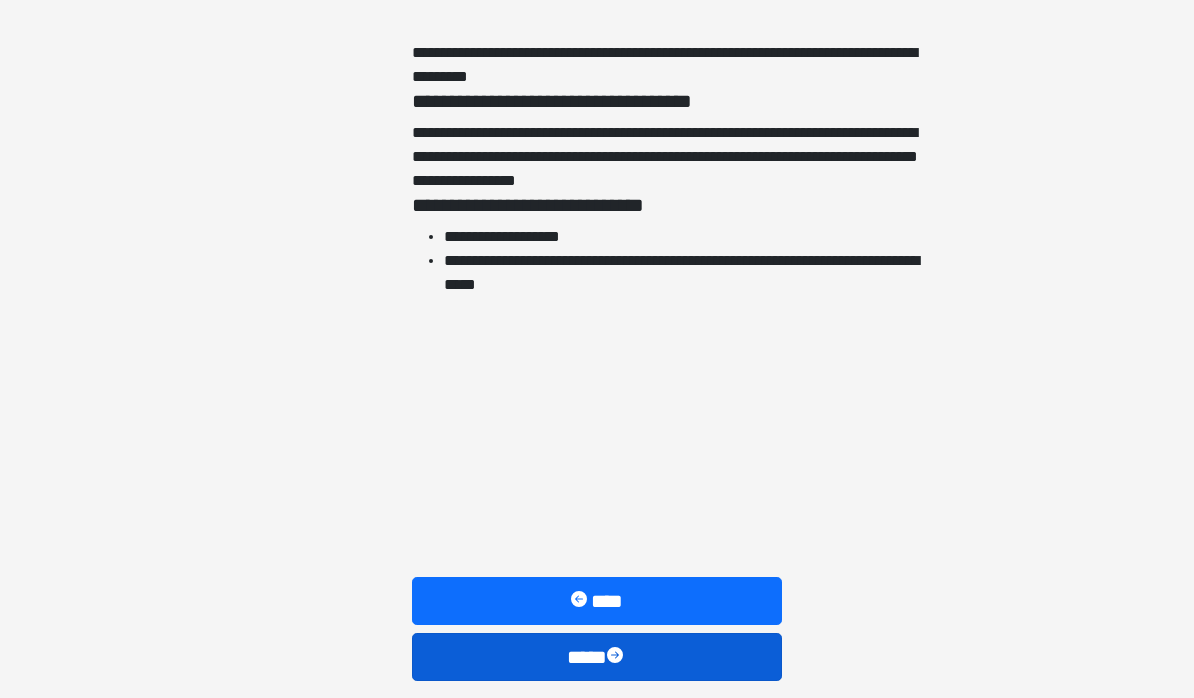 click on "****" at bounding box center [597, 658] 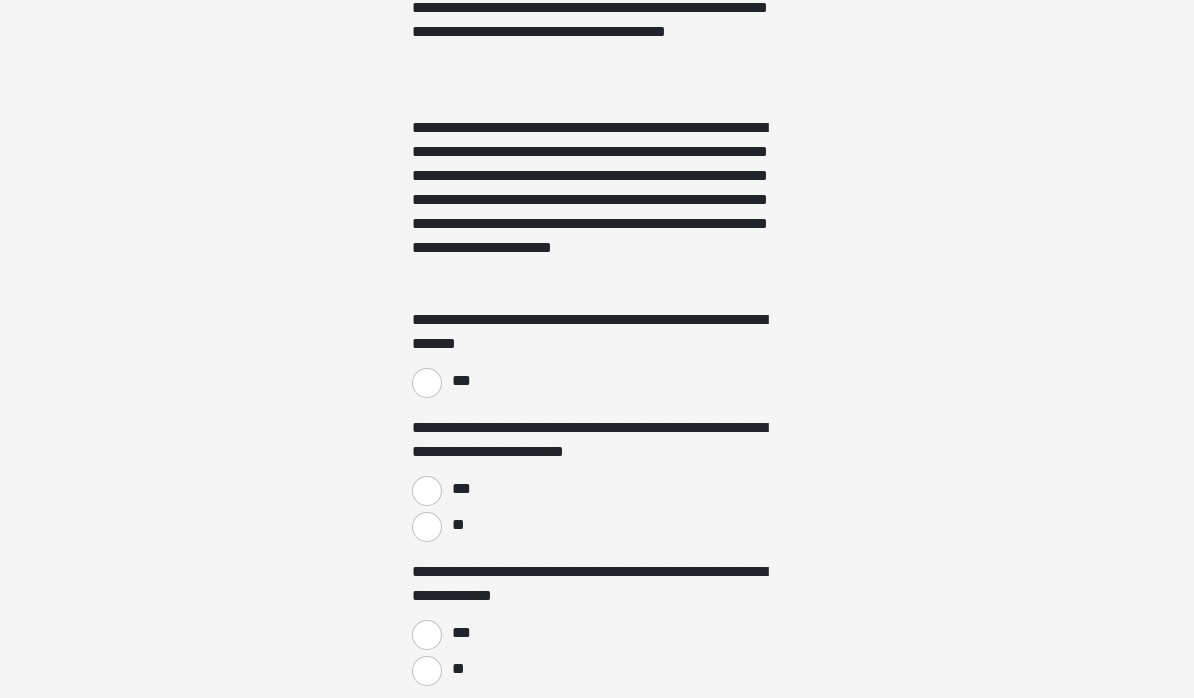 scroll, scrollTop: 1216, scrollLeft: 0, axis: vertical 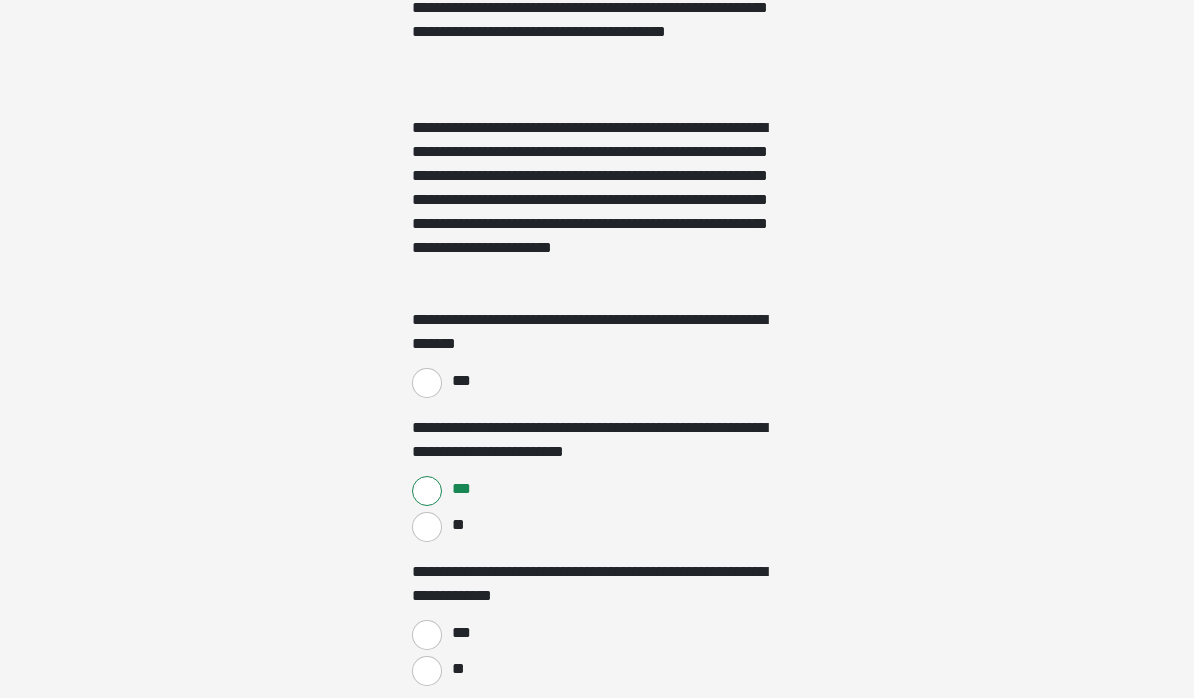 click on "**" at bounding box center (427, 671) 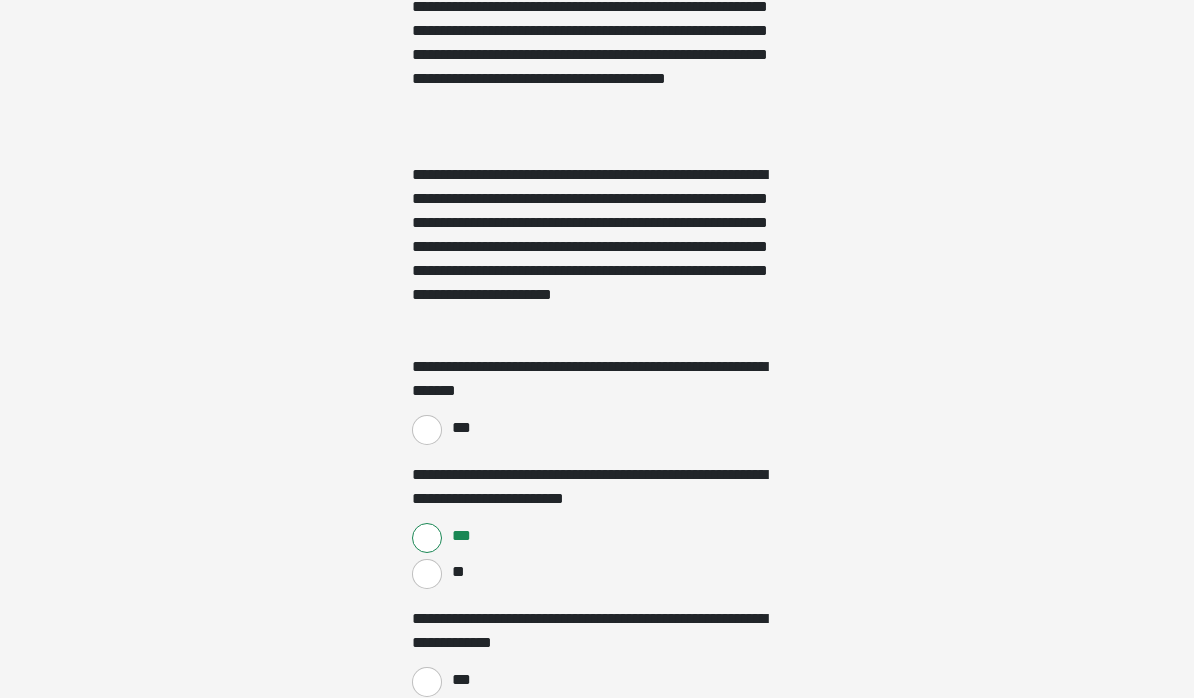 click on "***" at bounding box center (427, 430) 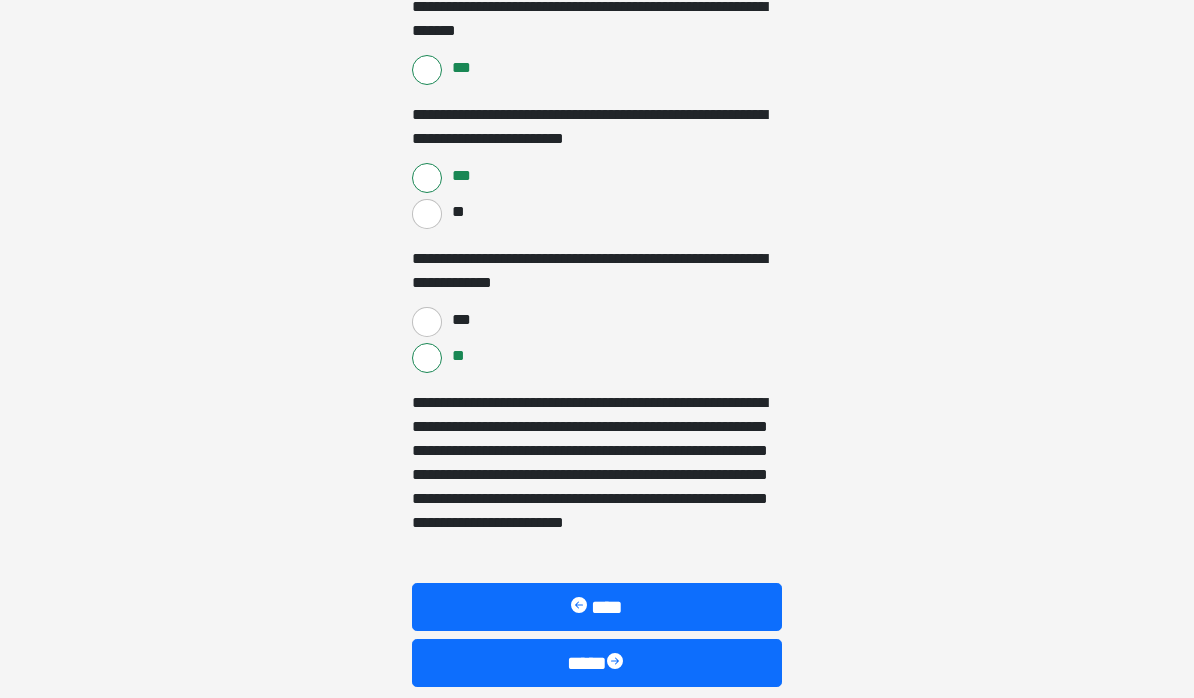scroll, scrollTop: 1534, scrollLeft: 0, axis: vertical 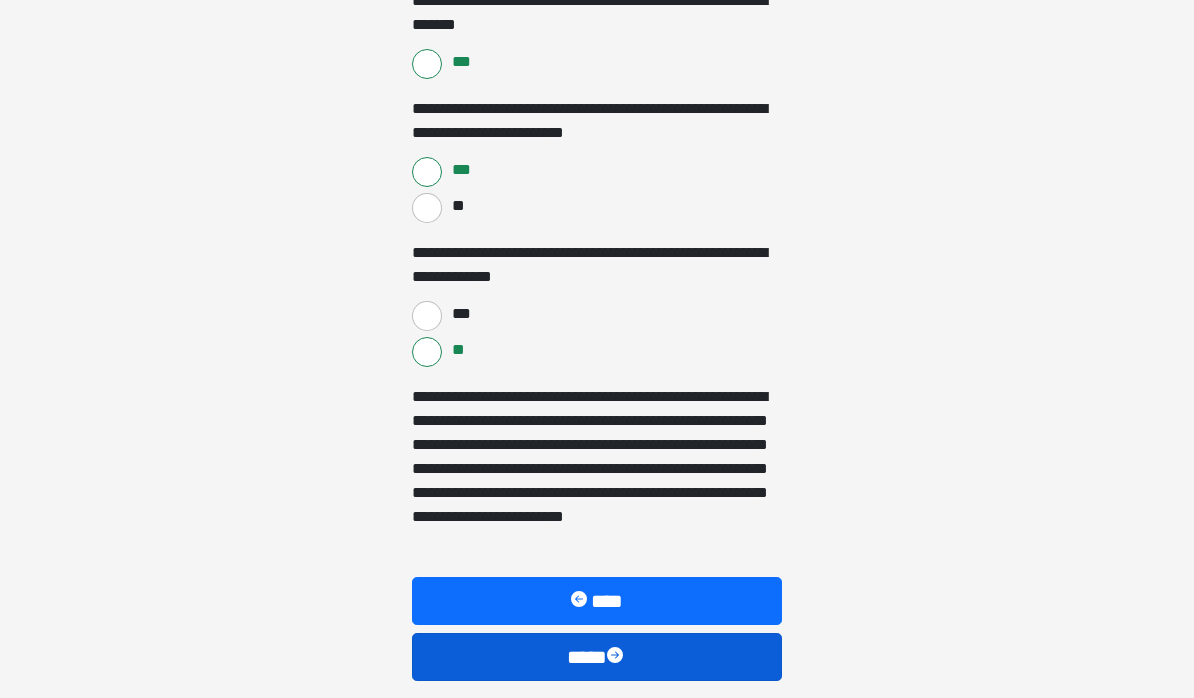 click at bounding box center (617, 658) 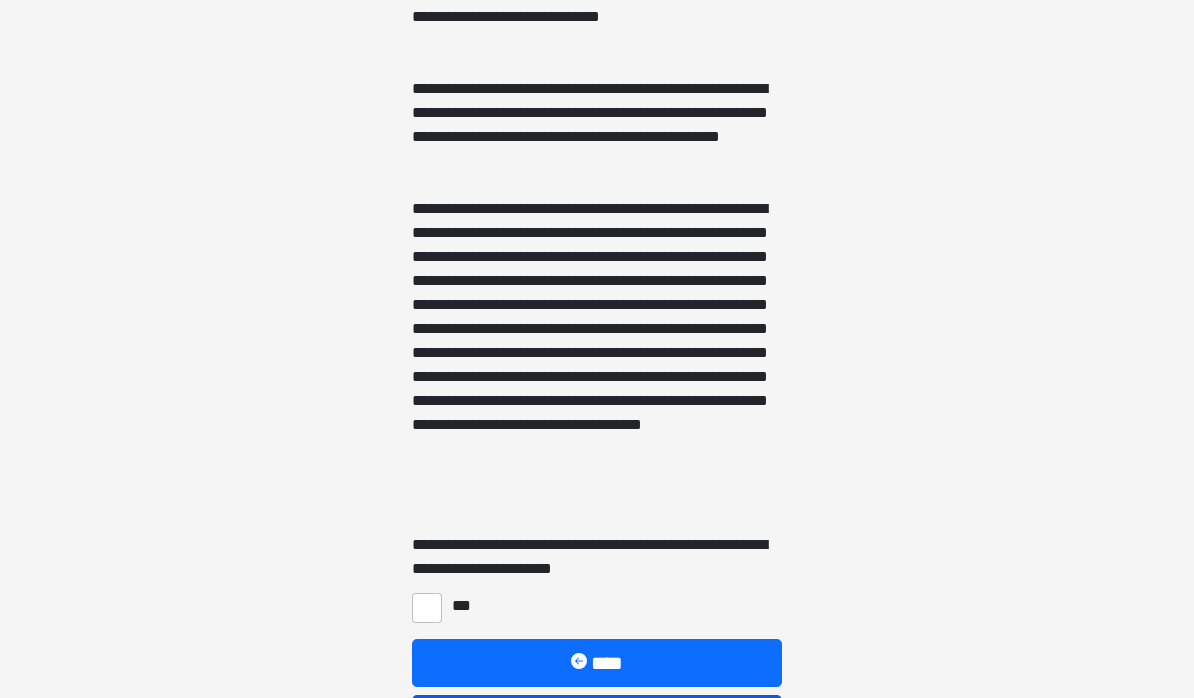 scroll, scrollTop: 736, scrollLeft: 0, axis: vertical 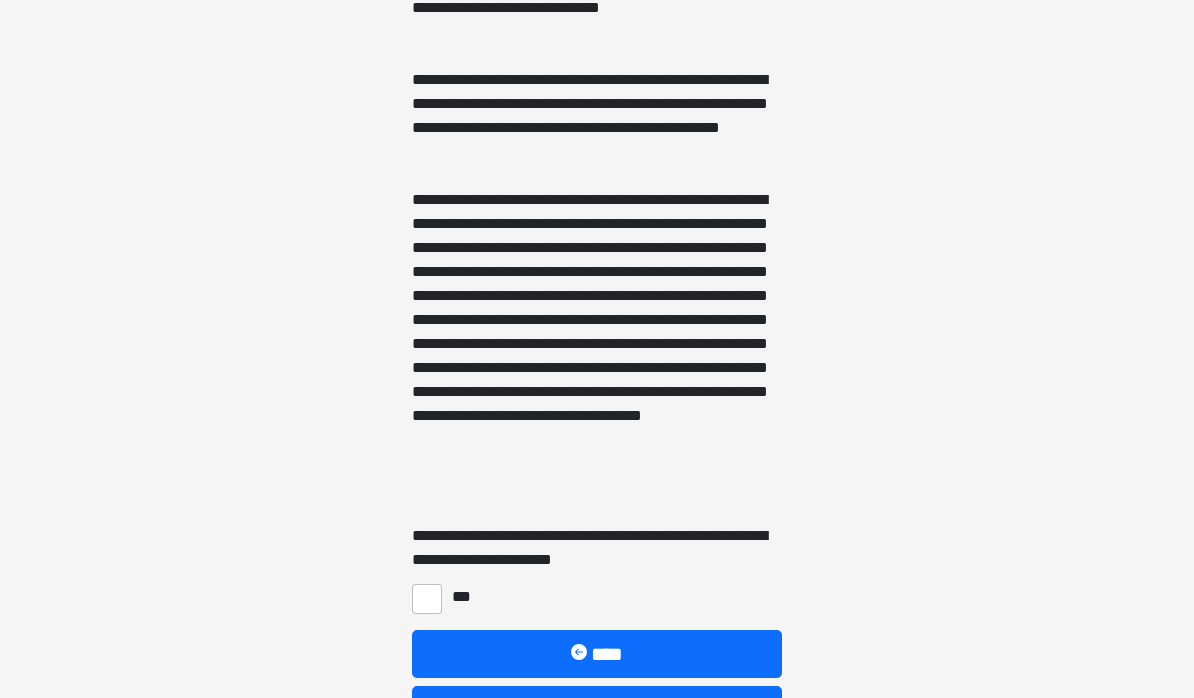 click on "***" at bounding box center [427, 599] 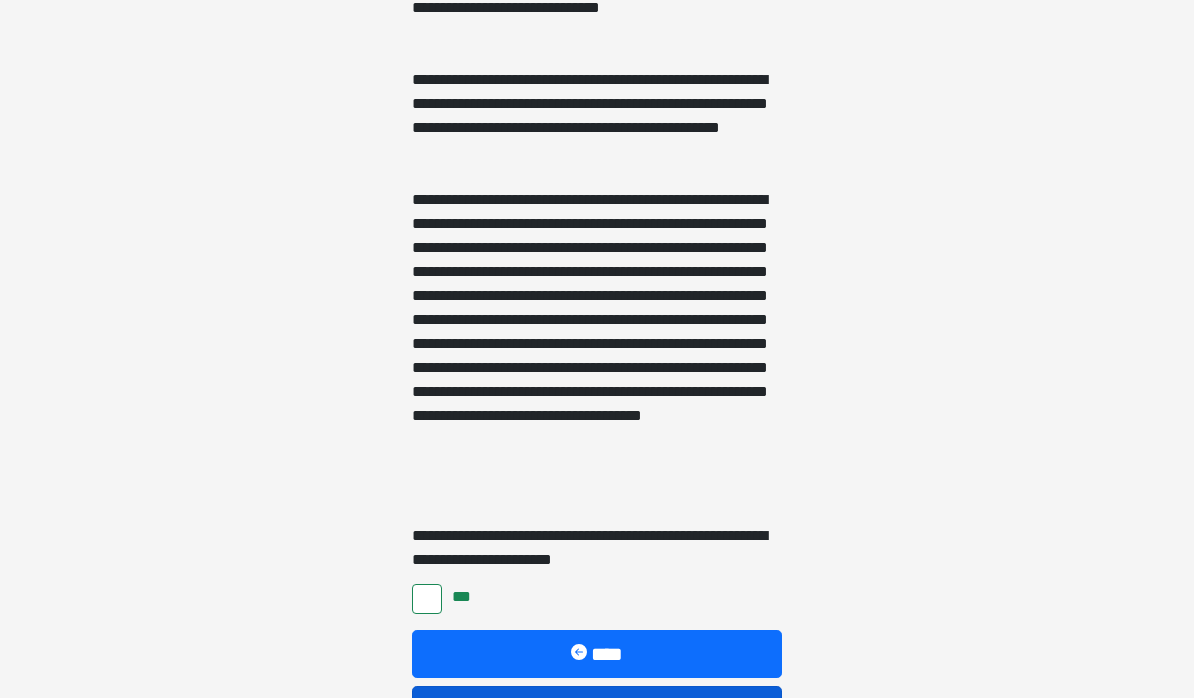 click on "****" at bounding box center [597, 710] 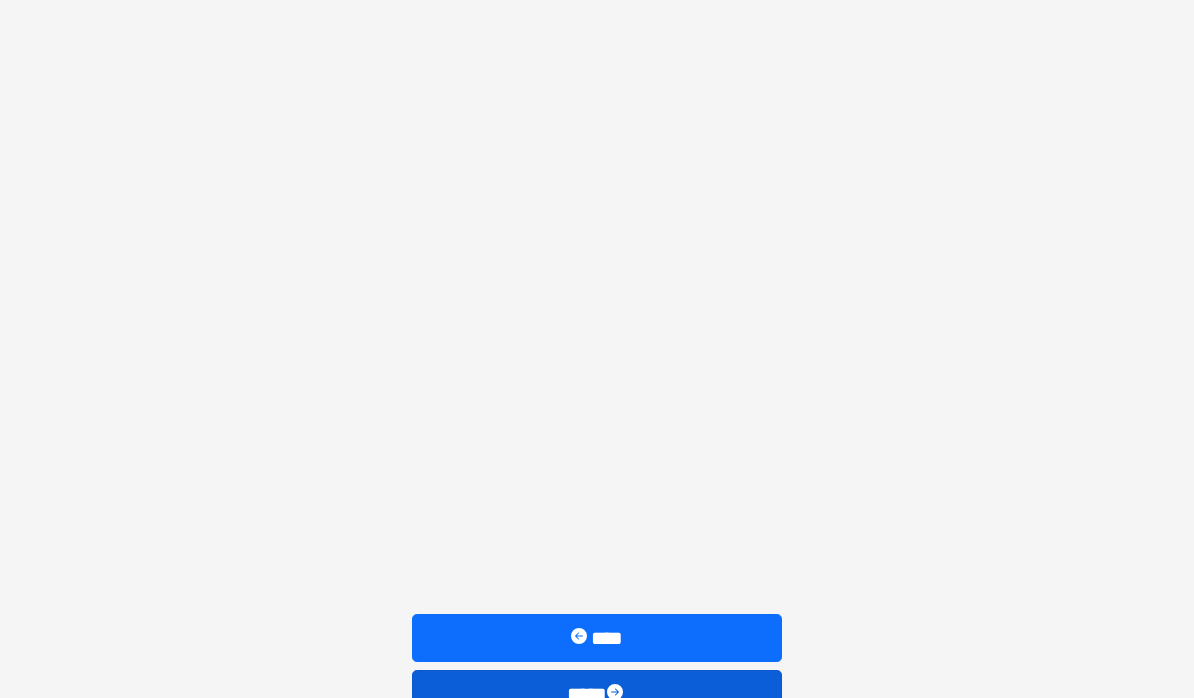 scroll, scrollTop: 84, scrollLeft: 0, axis: vertical 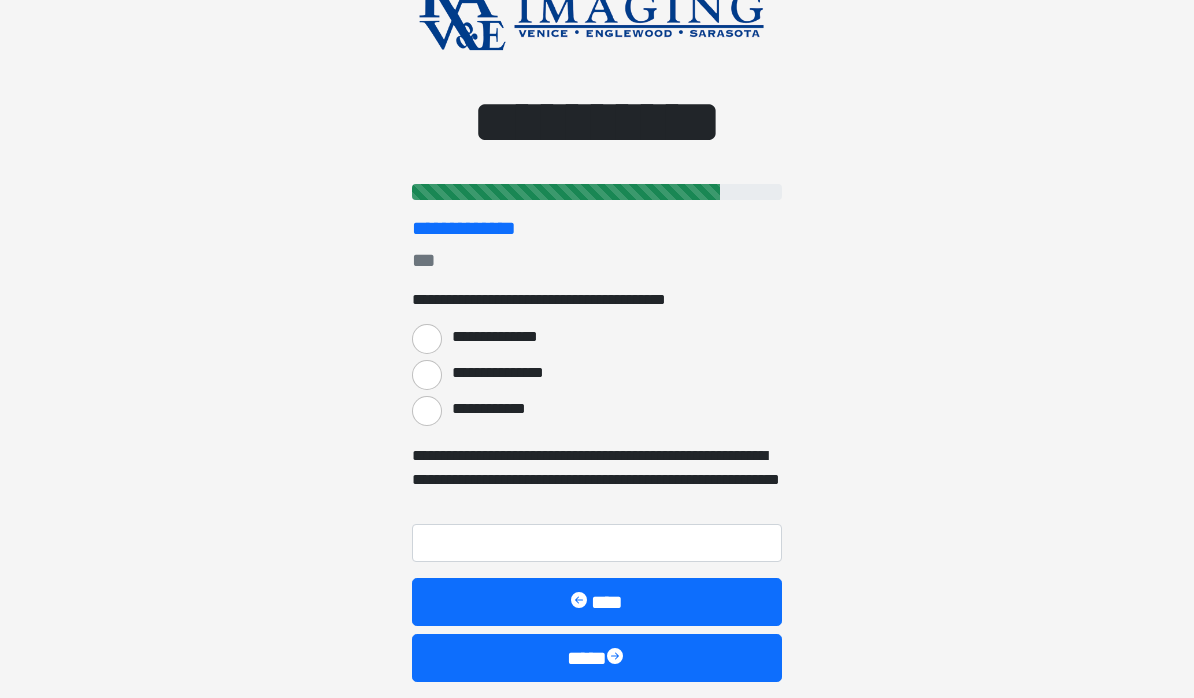 click on "**********" at bounding box center [427, 375] 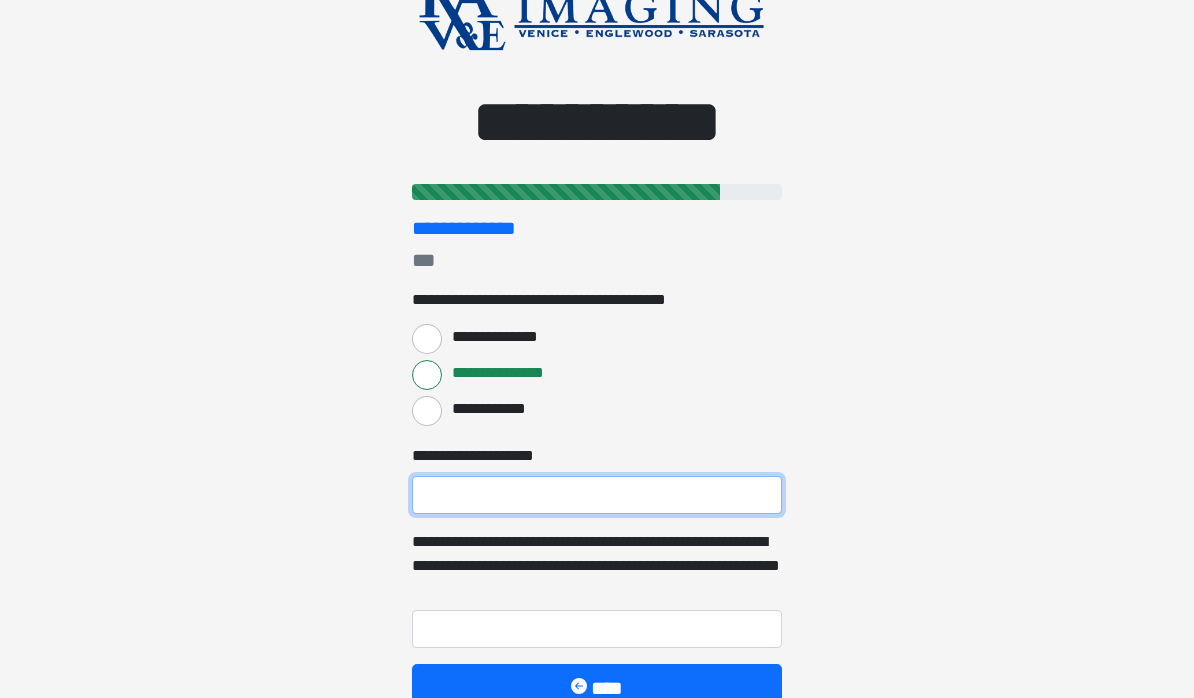 click on "**********" at bounding box center [597, 495] 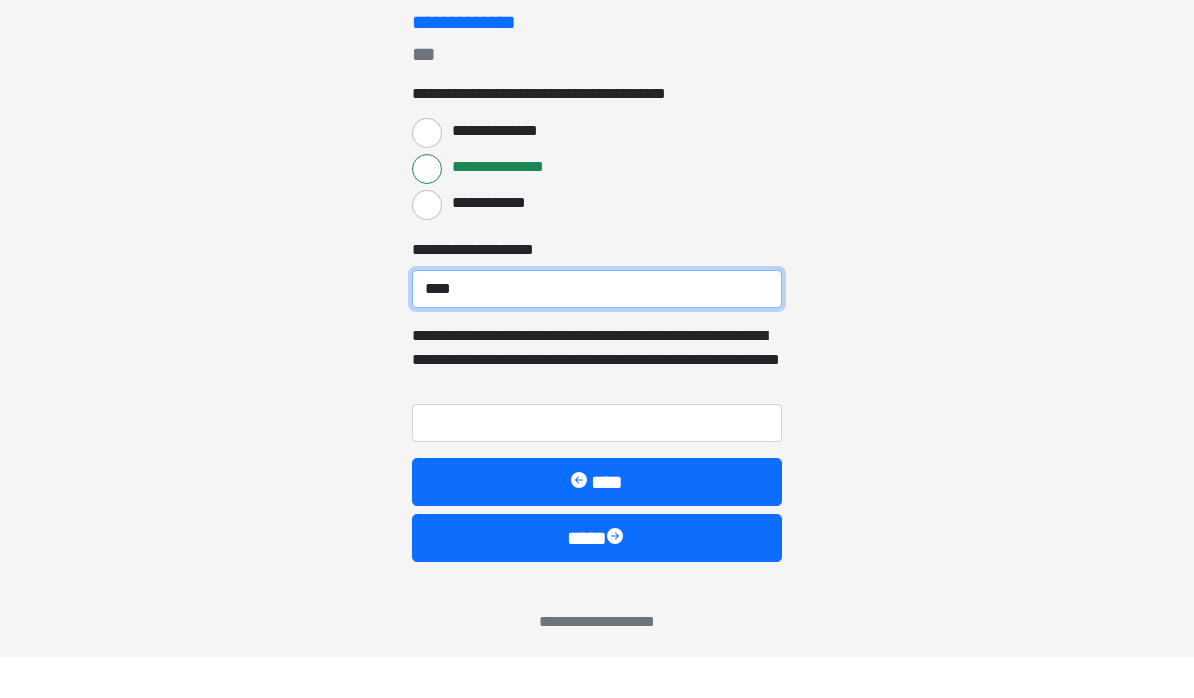 scroll, scrollTop: 251, scrollLeft: 0, axis: vertical 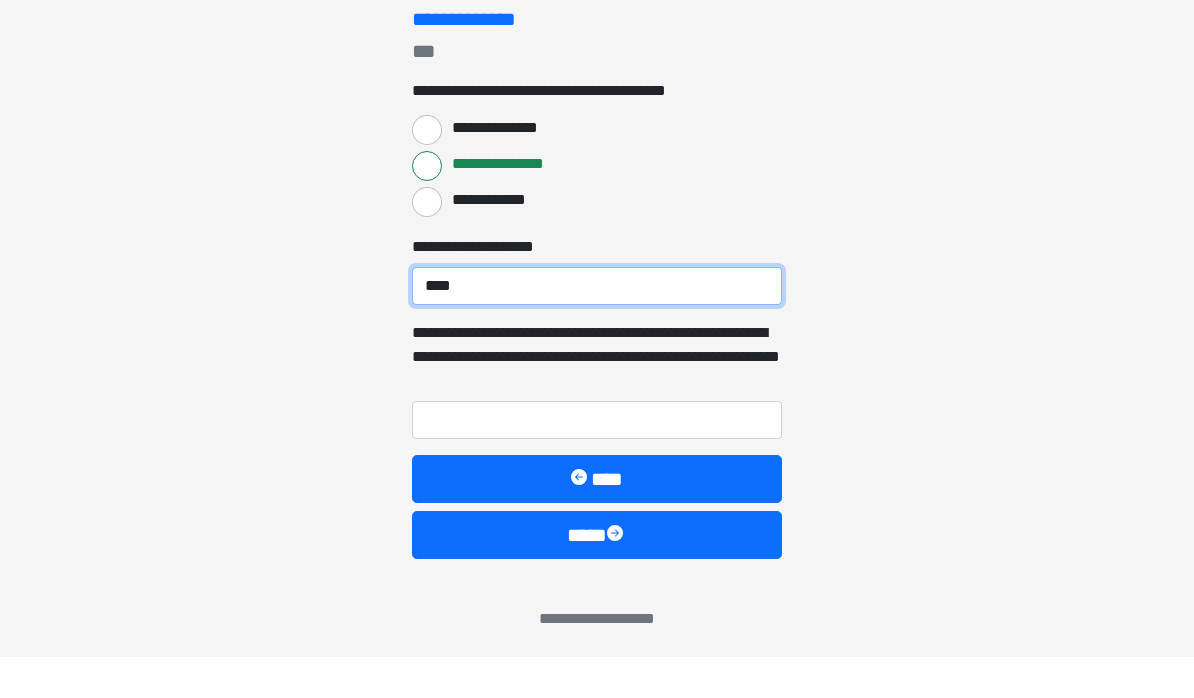 type on "****" 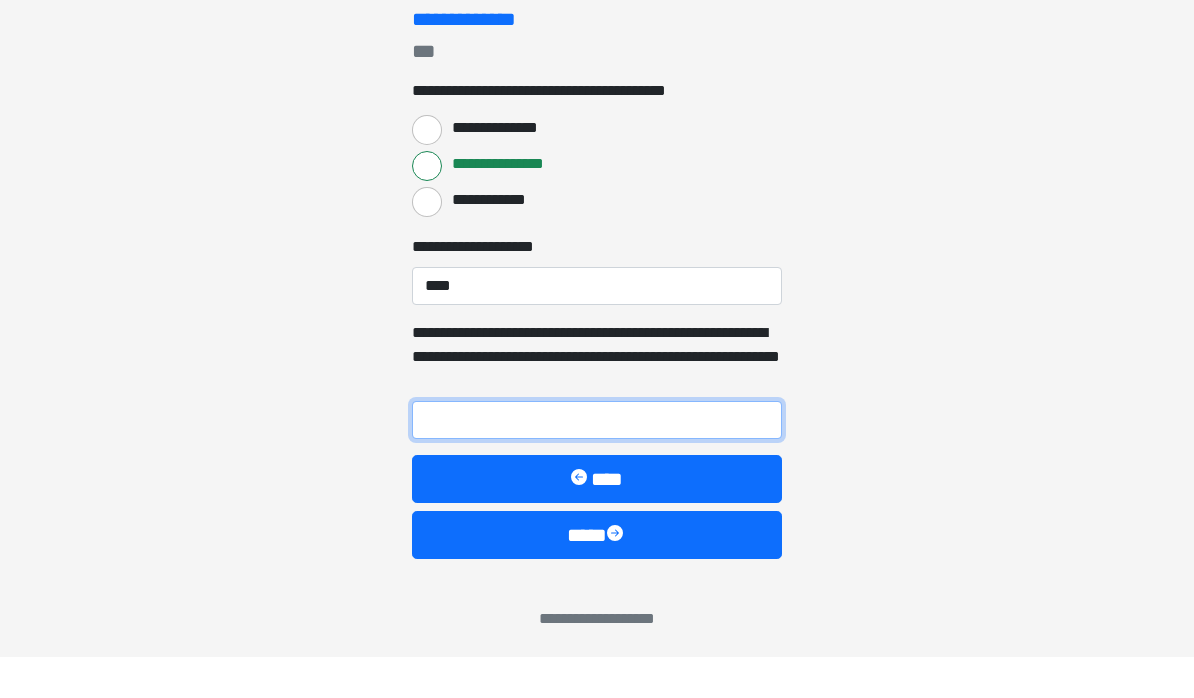 click on "**********" at bounding box center (597, 462) 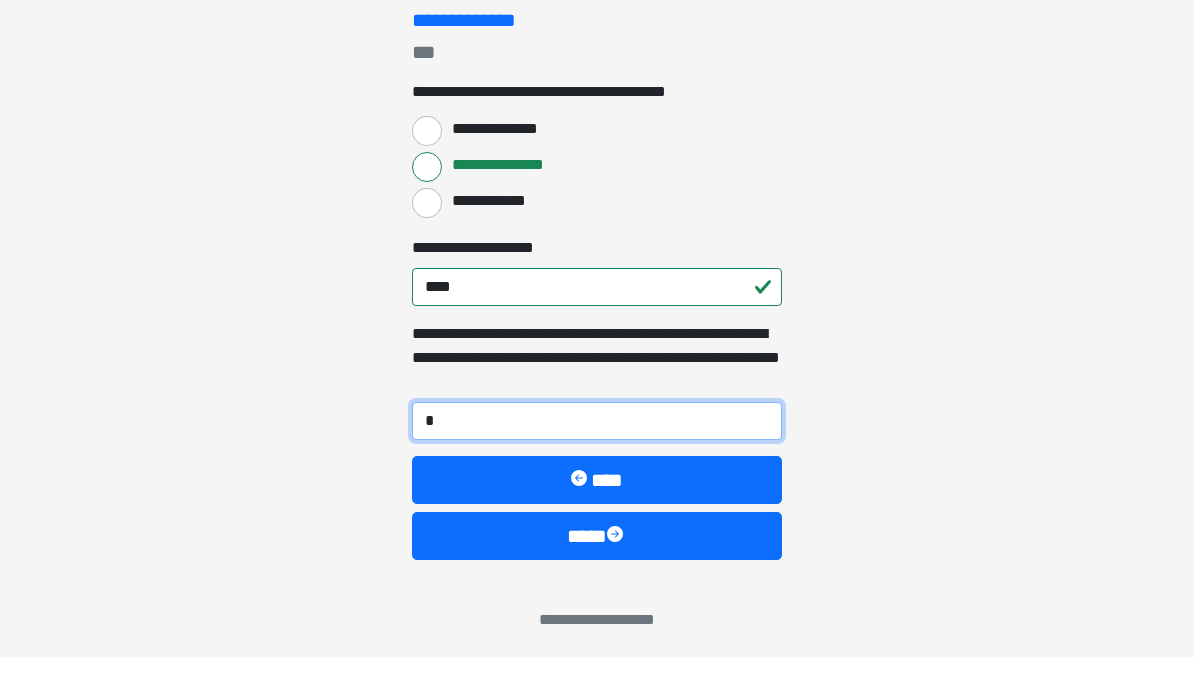 type on "**" 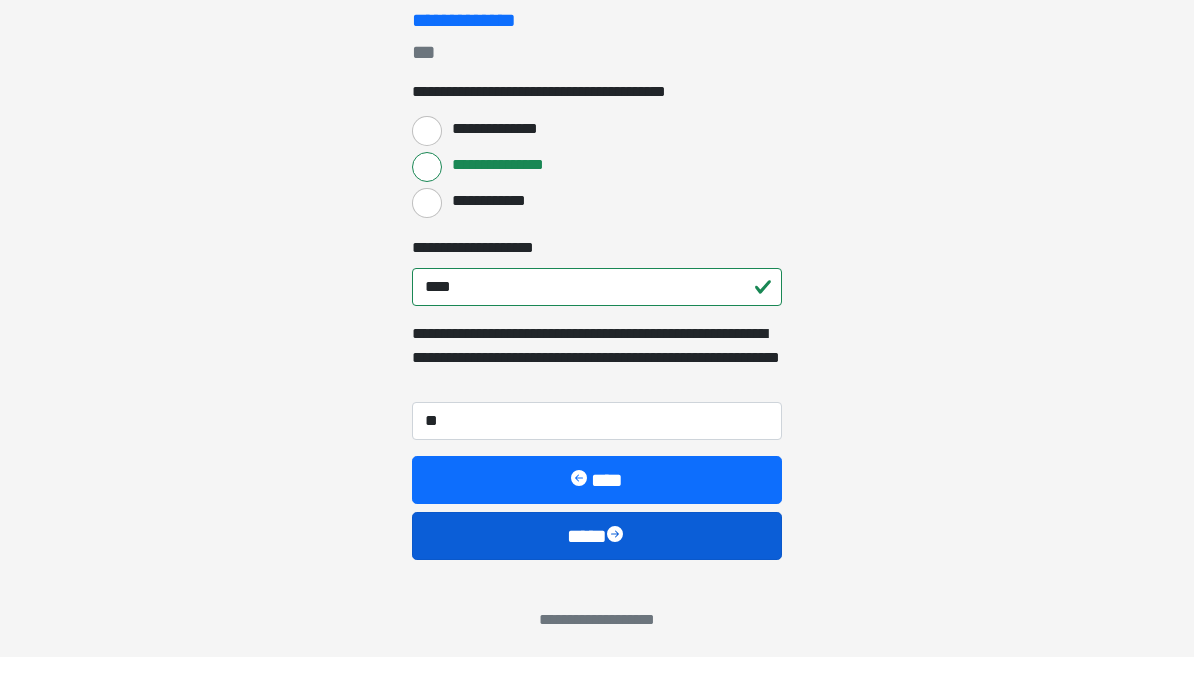 click on "****" at bounding box center [597, 577] 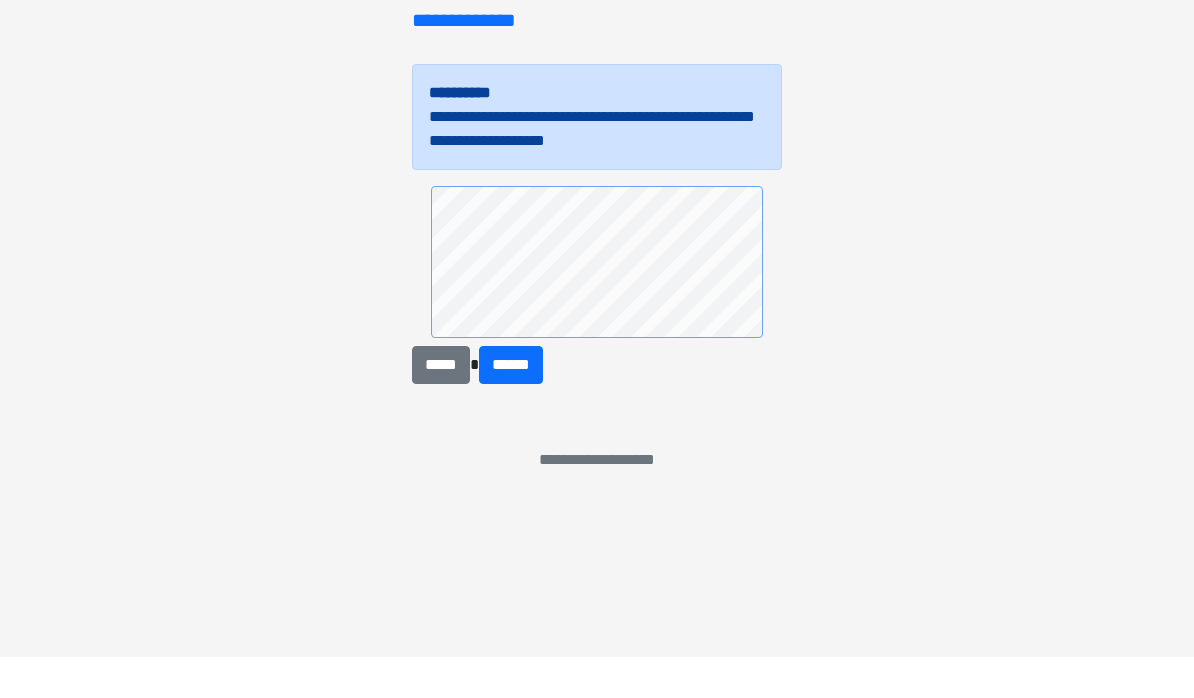 scroll, scrollTop: 71, scrollLeft: 0, axis: vertical 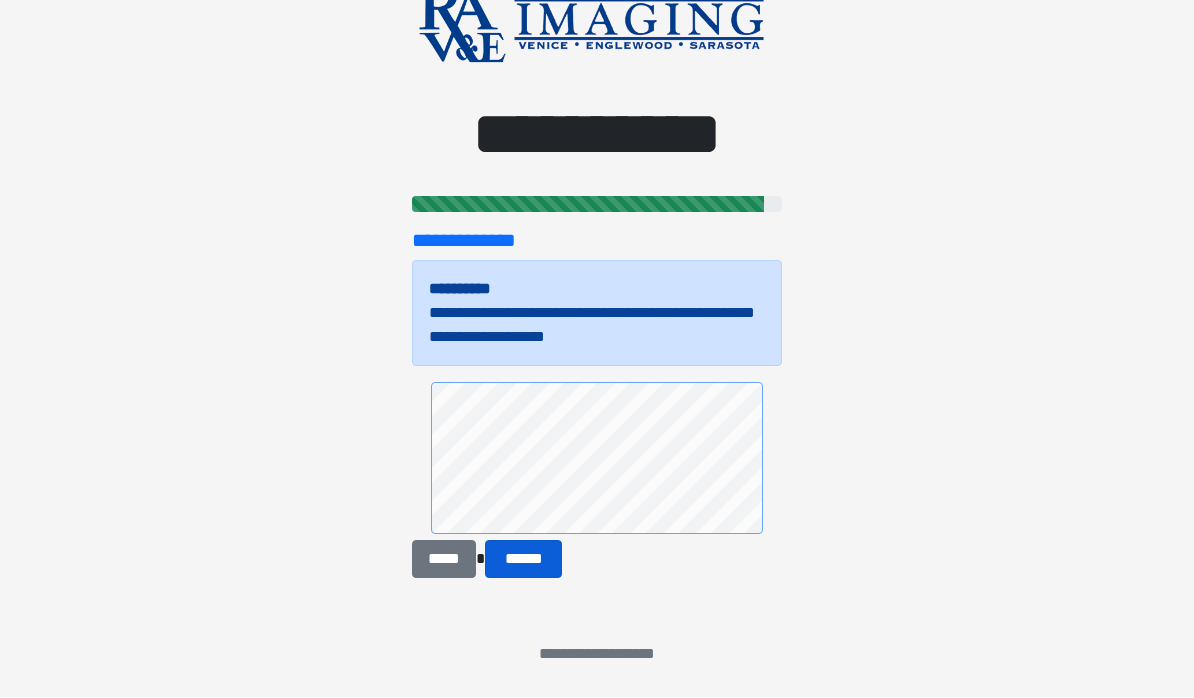 click on "******" at bounding box center [523, 560] 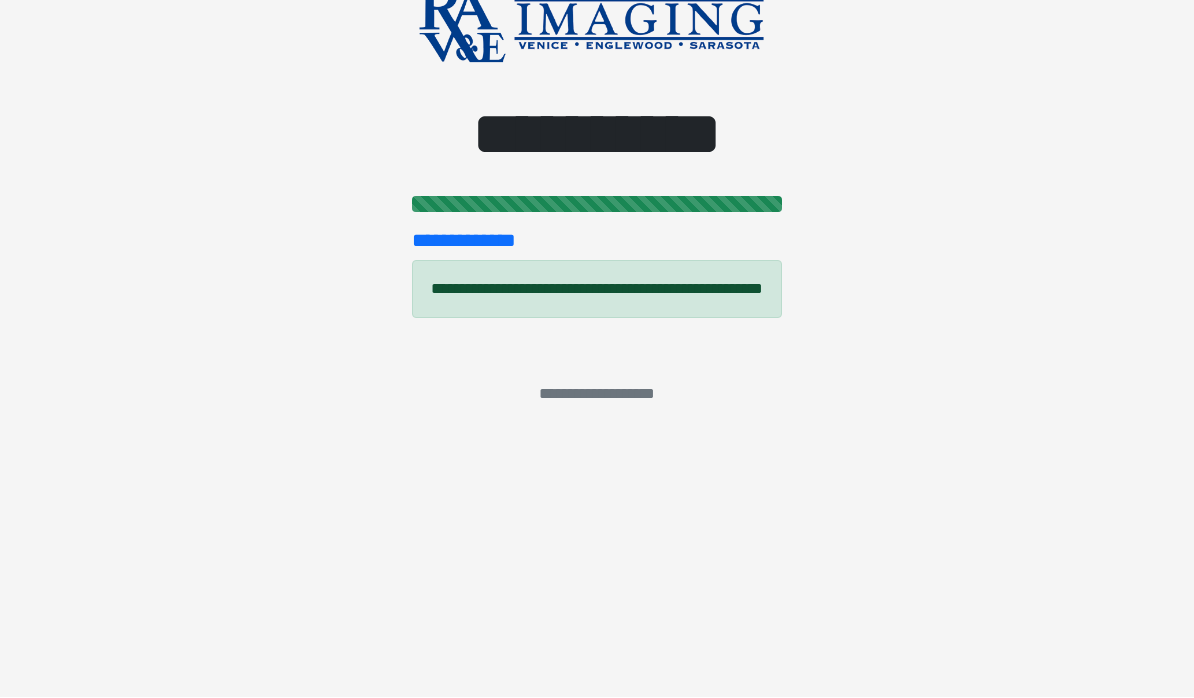 scroll, scrollTop: 0, scrollLeft: 0, axis: both 